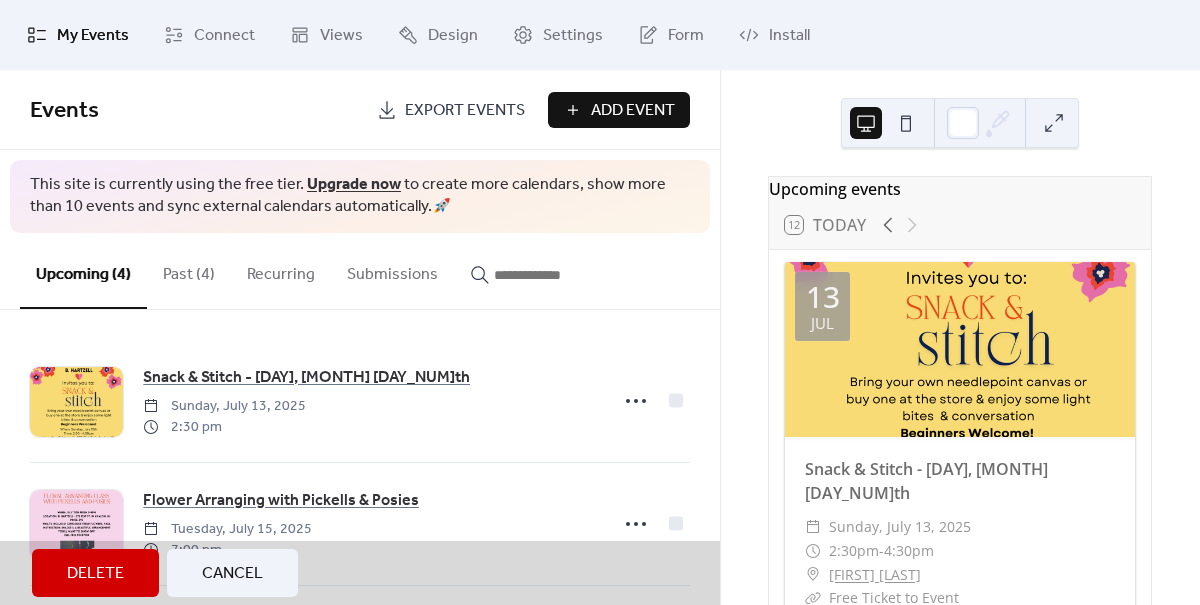 scroll, scrollTop: 0, scrollLeft: 0, axis: both 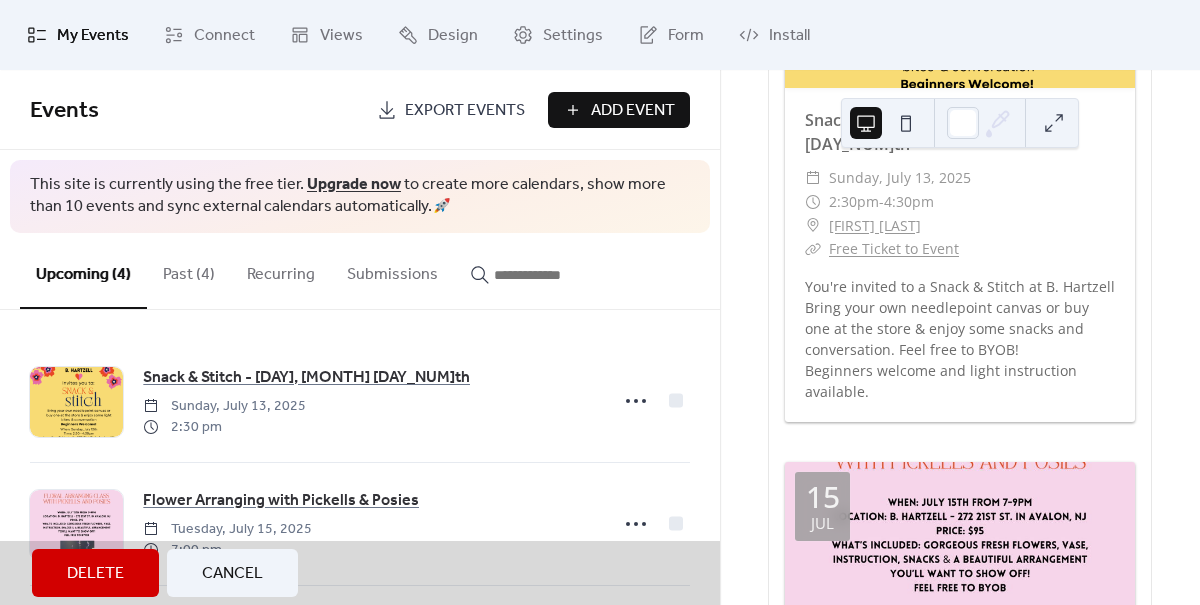 drag, startPoint x: 699, startPoint y: 319, endPoint x: 744, endPoint y: 276, distance: 62.241467 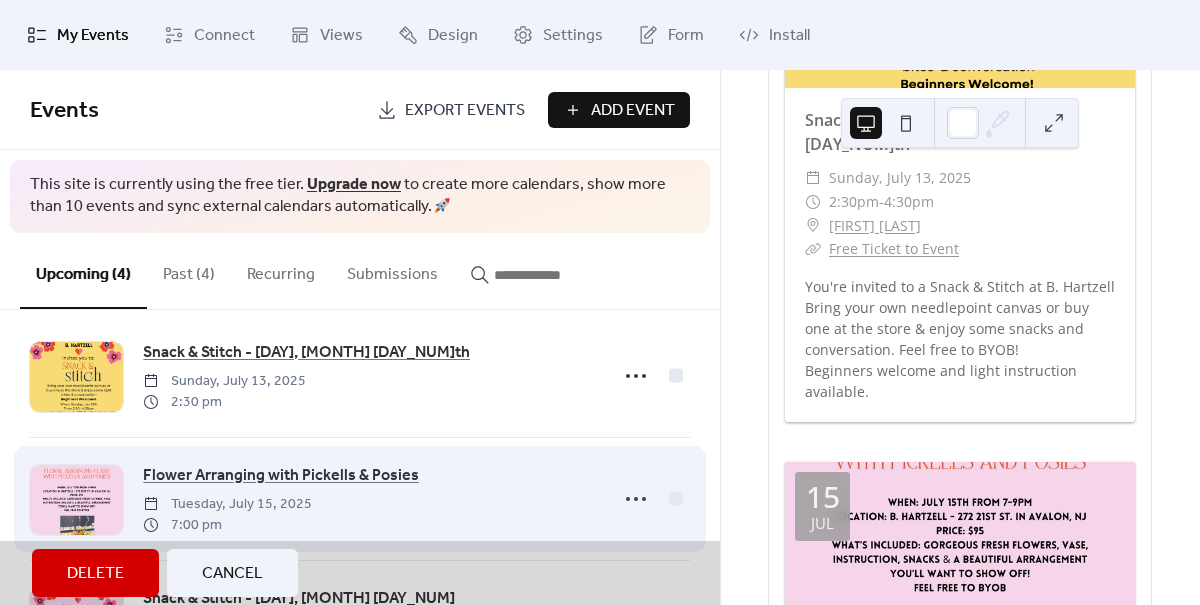 scroll, scrollTop: 50, scrollLeft: 0, axis: vertical 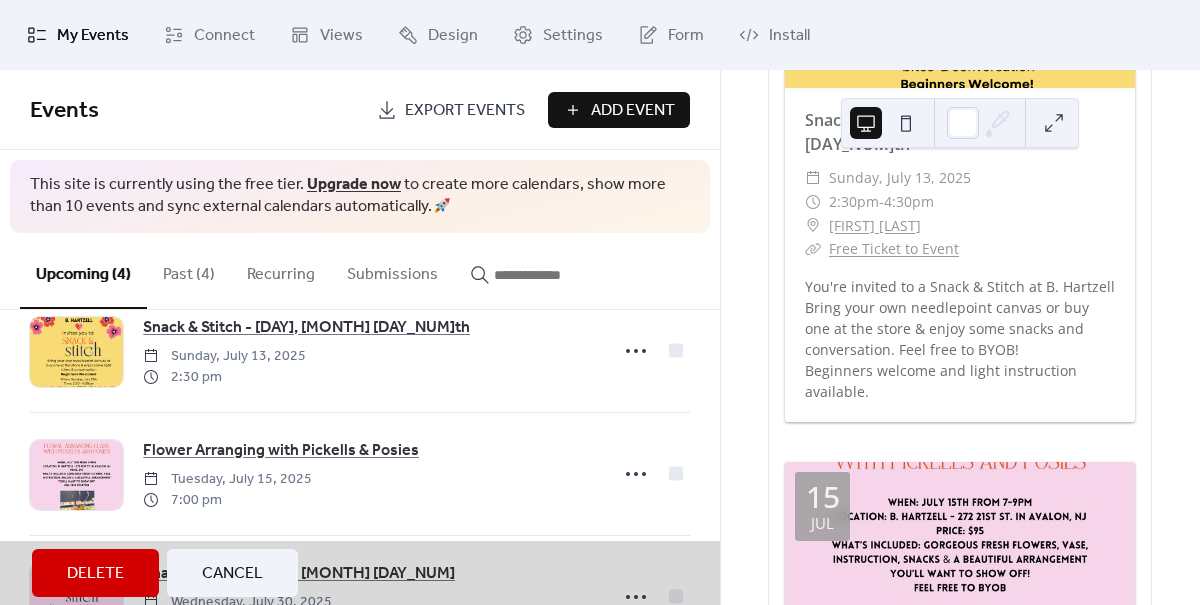 click on "Cancel" at bounding box center [232, 574] 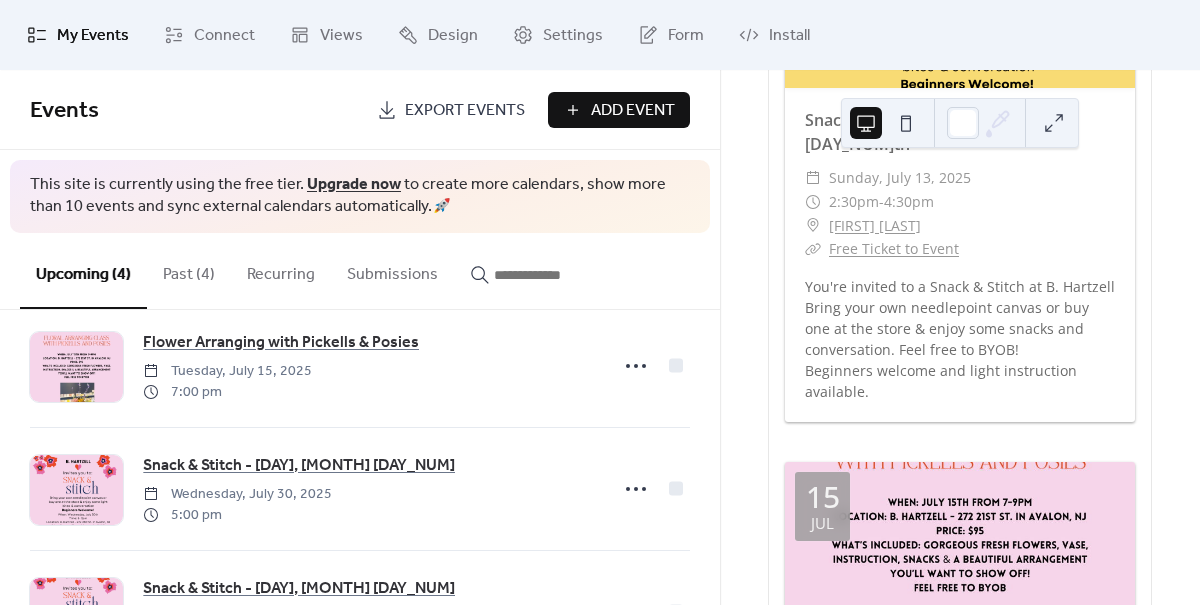 scroll, scrollTop: 258, scrollLeft: 0, axis: vertical 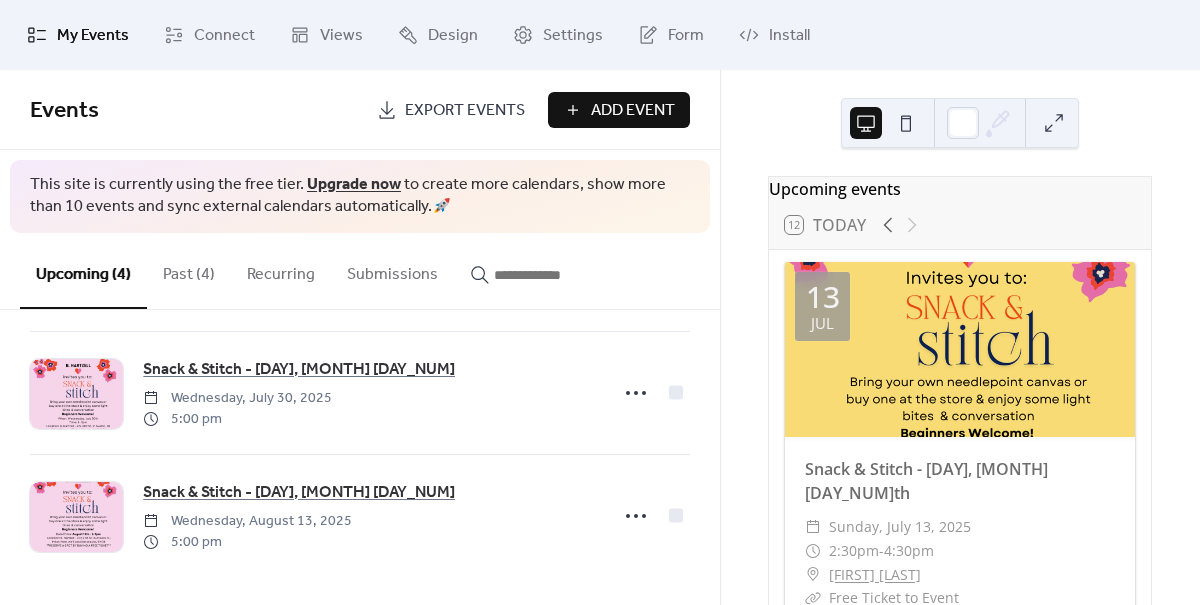 click on "Past  (4)" at bounding box center [189, 270] 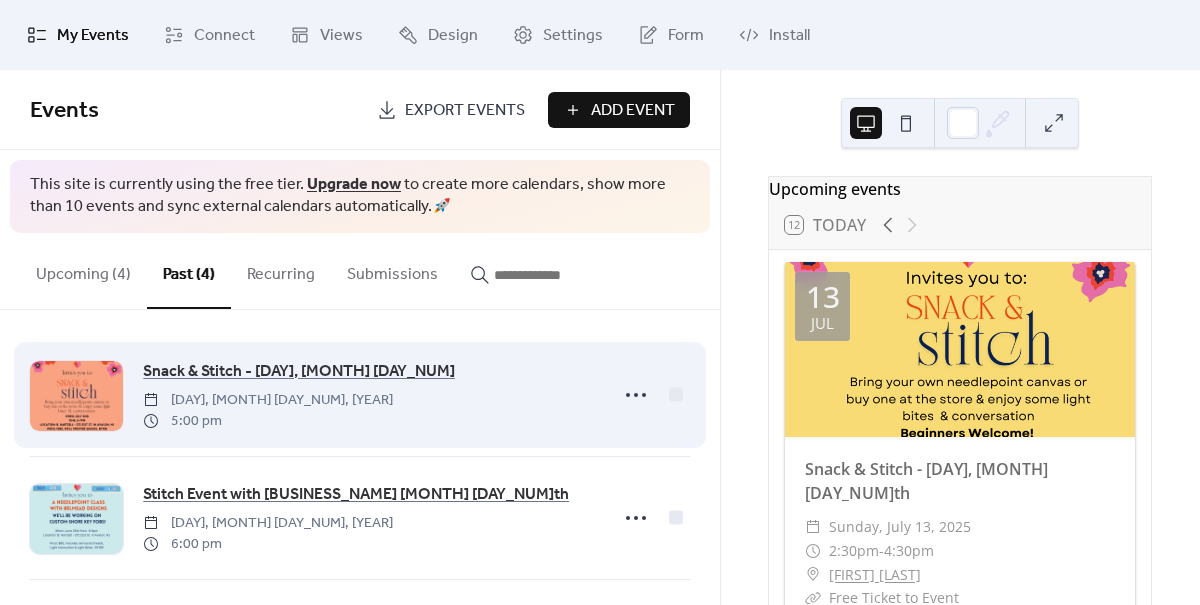 scroll, scrollTop: 0, scrollLeft: 0, axis: both 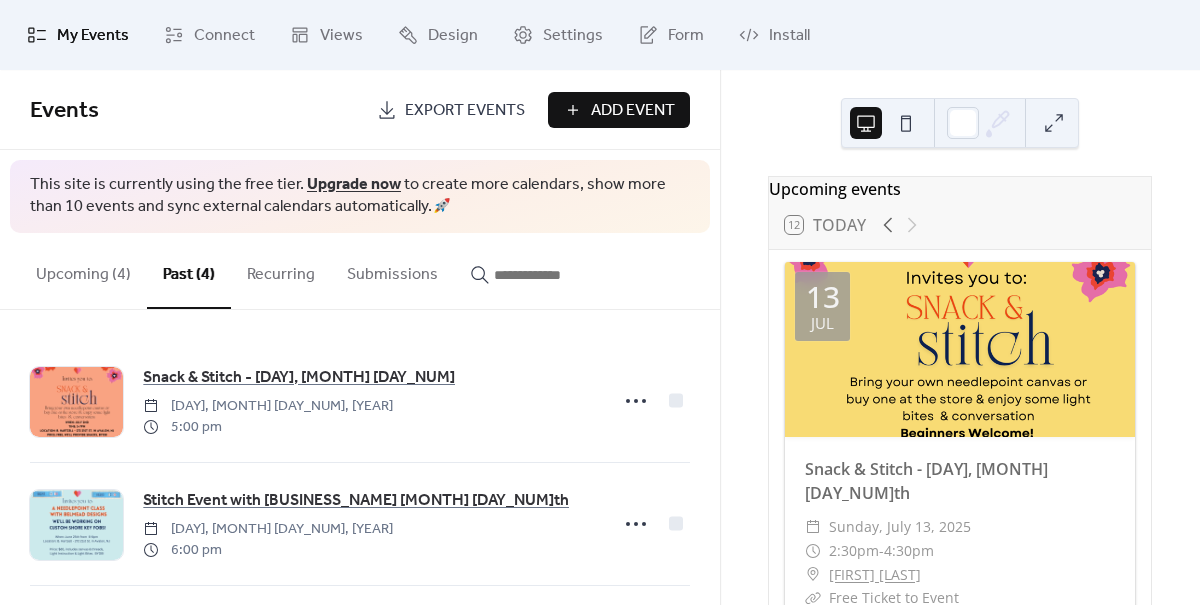 click on "Upcoming  (4)" at bounding box center [83, 270] 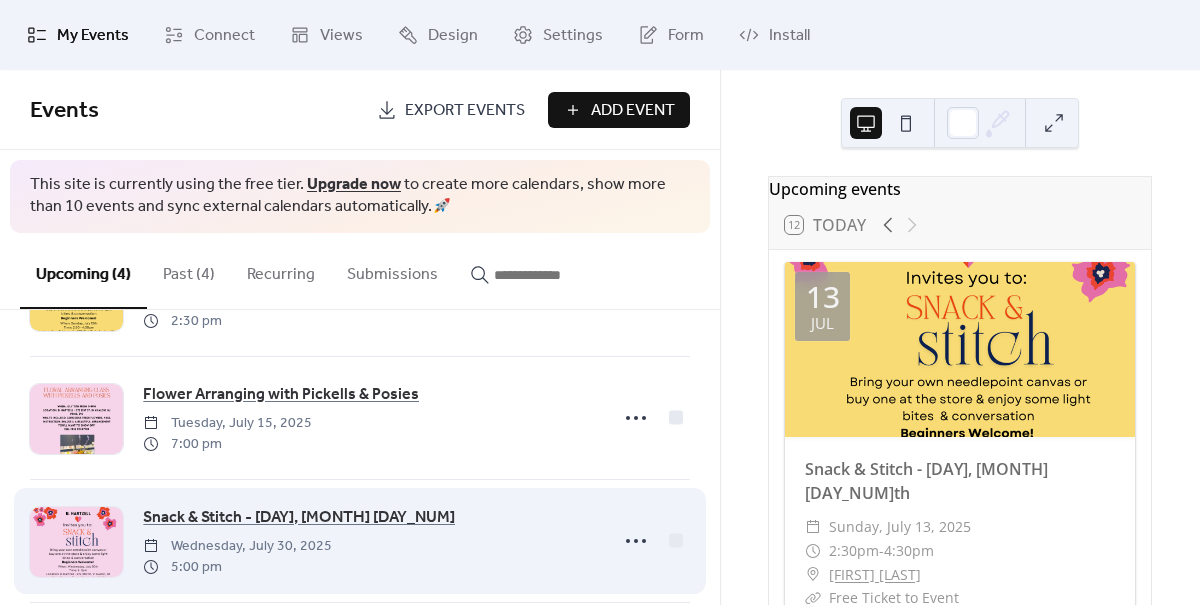 scroll, scrollTop: 258, scrollLeft: 0, axis: vertical 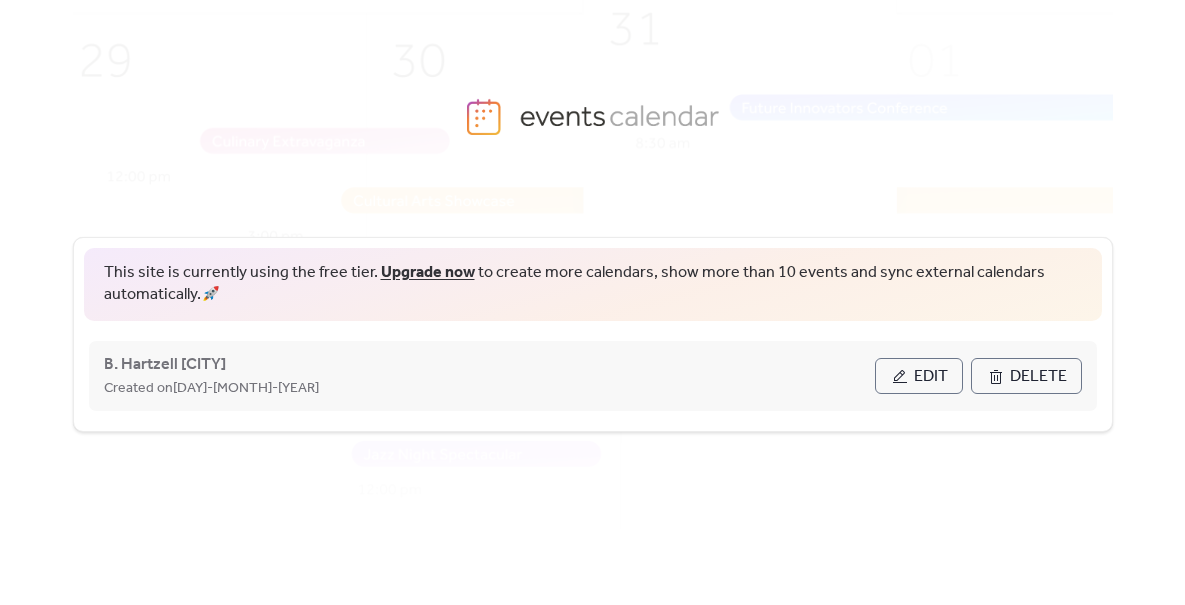 click on "Edit" at bounding box center (931, 377) 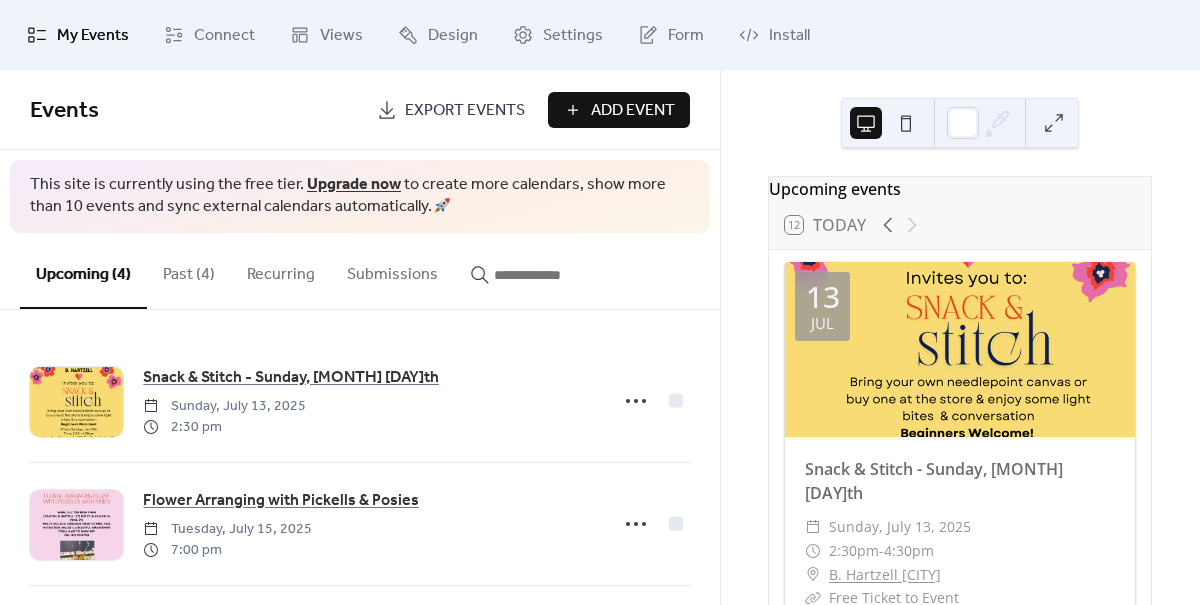 click on "Add Event" at bounding box center [633, 111] 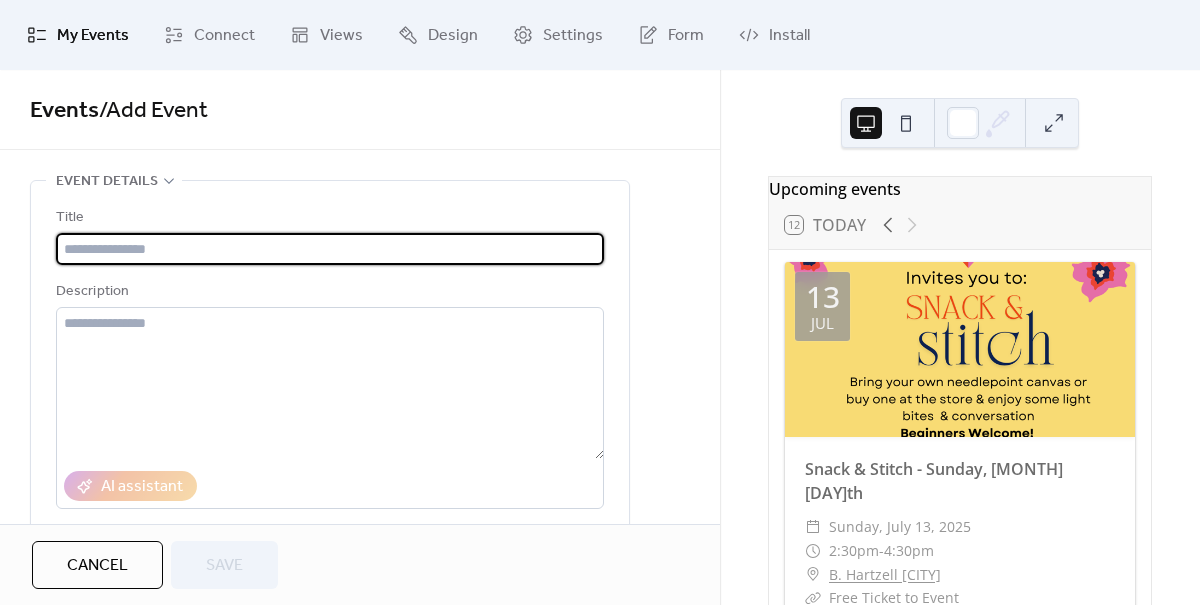 click at bounding box center [330, 249] 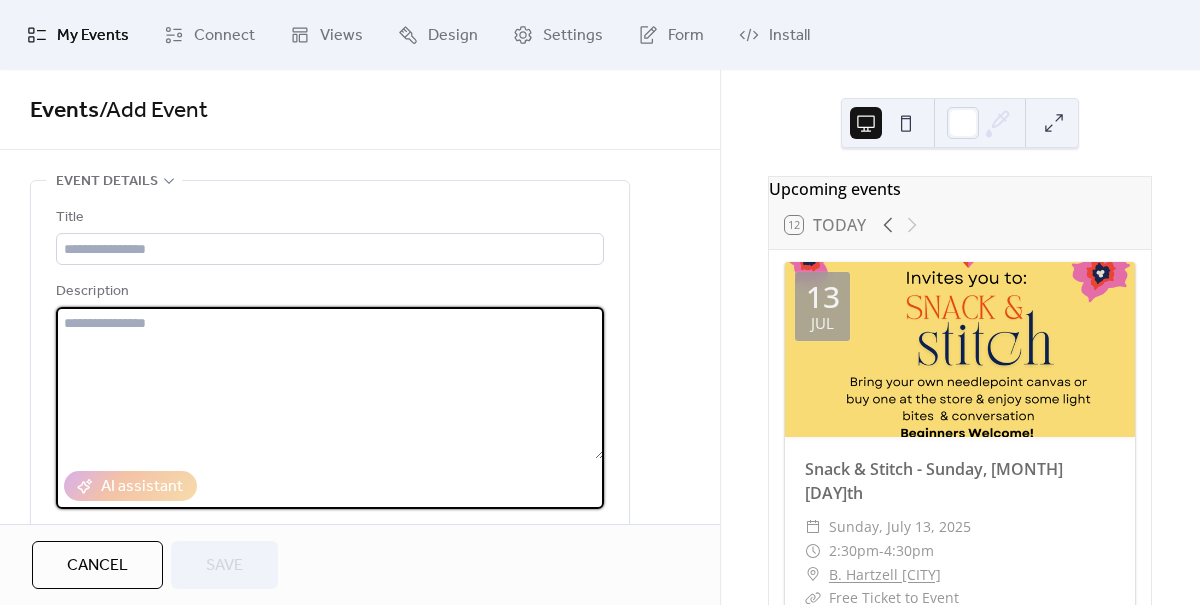 click at bounding box center [330, 383] 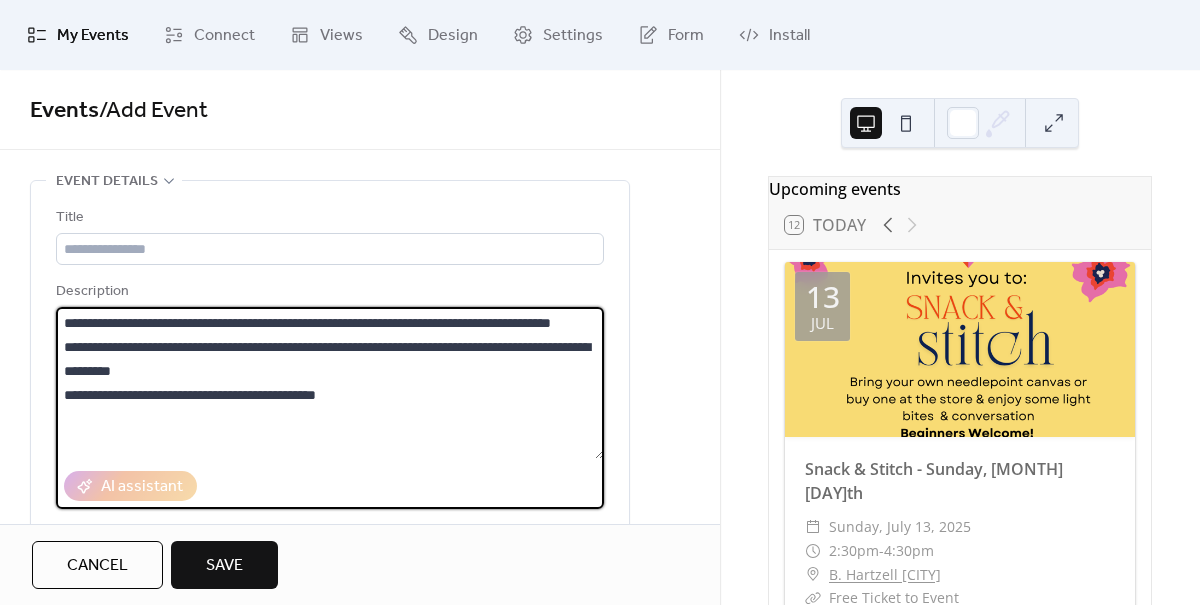 click on "**********" at bounding box center [330, 383] 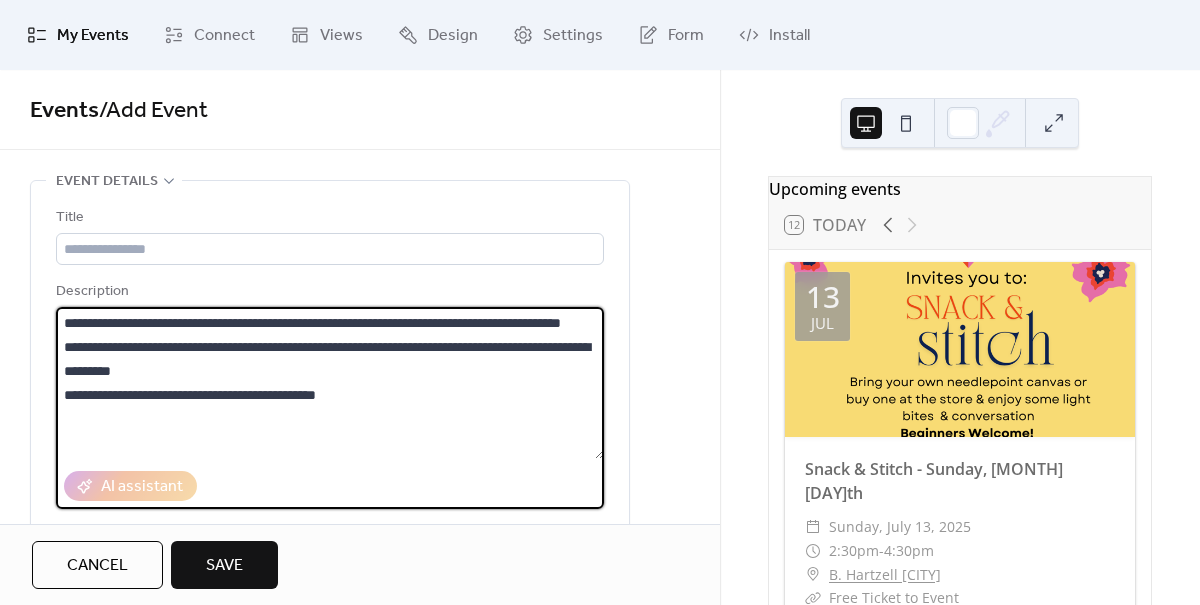 click on "**********" at bounding box center [330, 383] 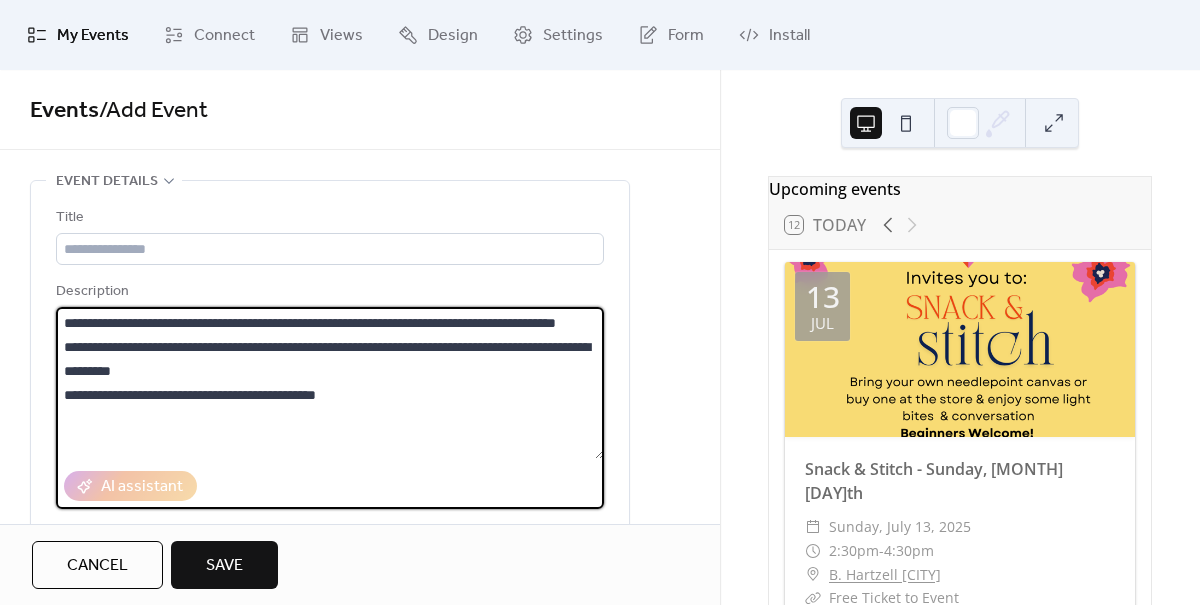 click on "**********" at bounding box center [330, 383] 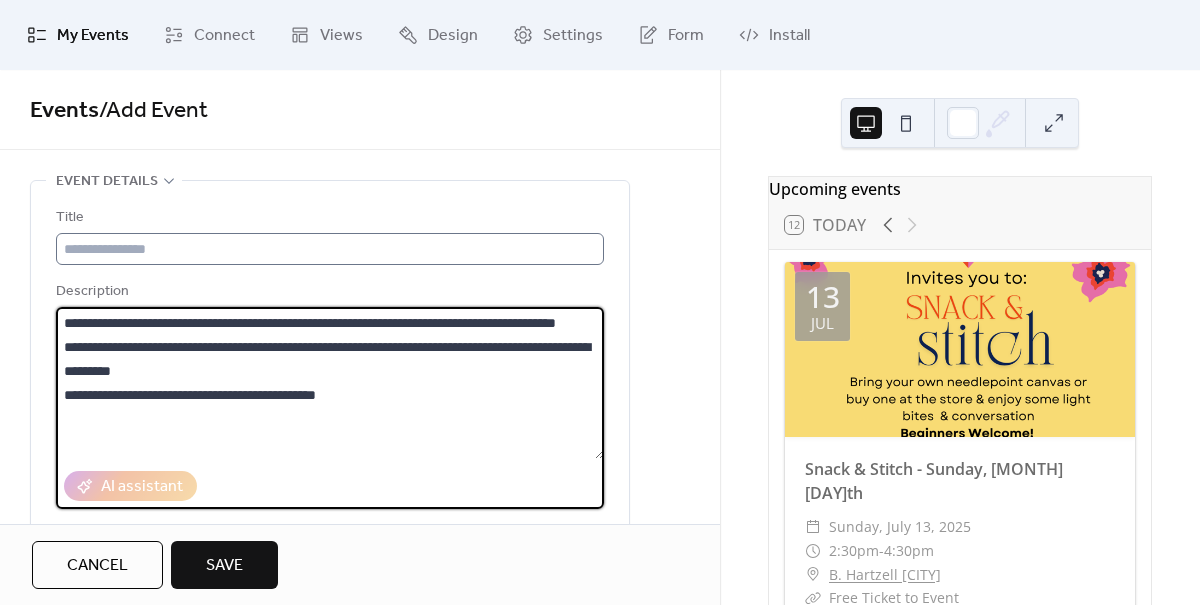 type on "**********" 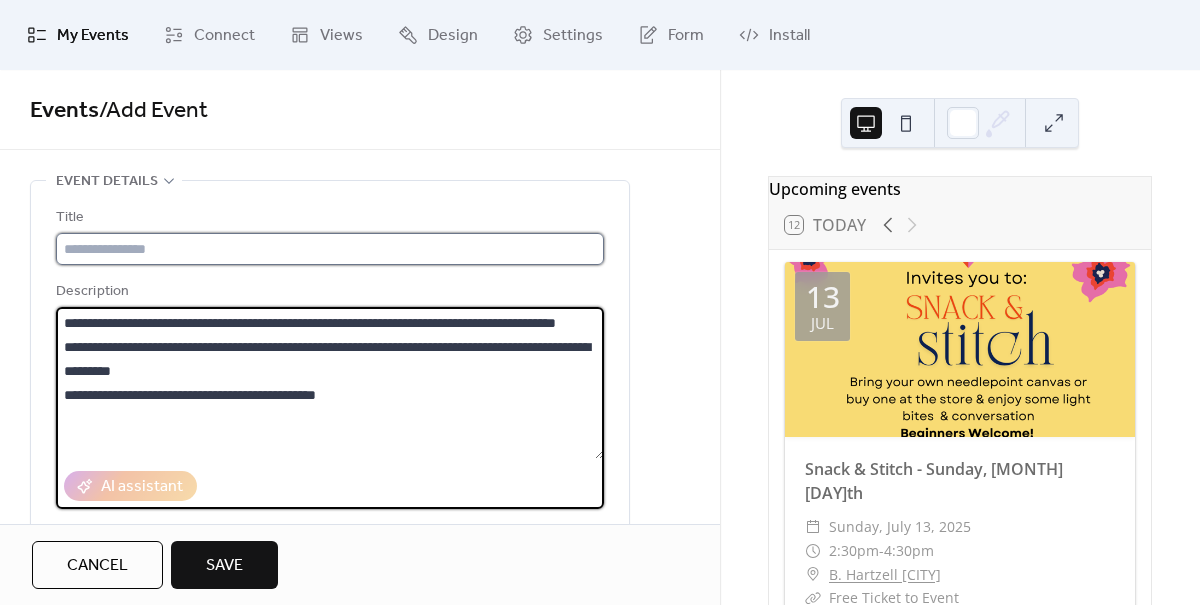 click at bounding box center (330, 249) 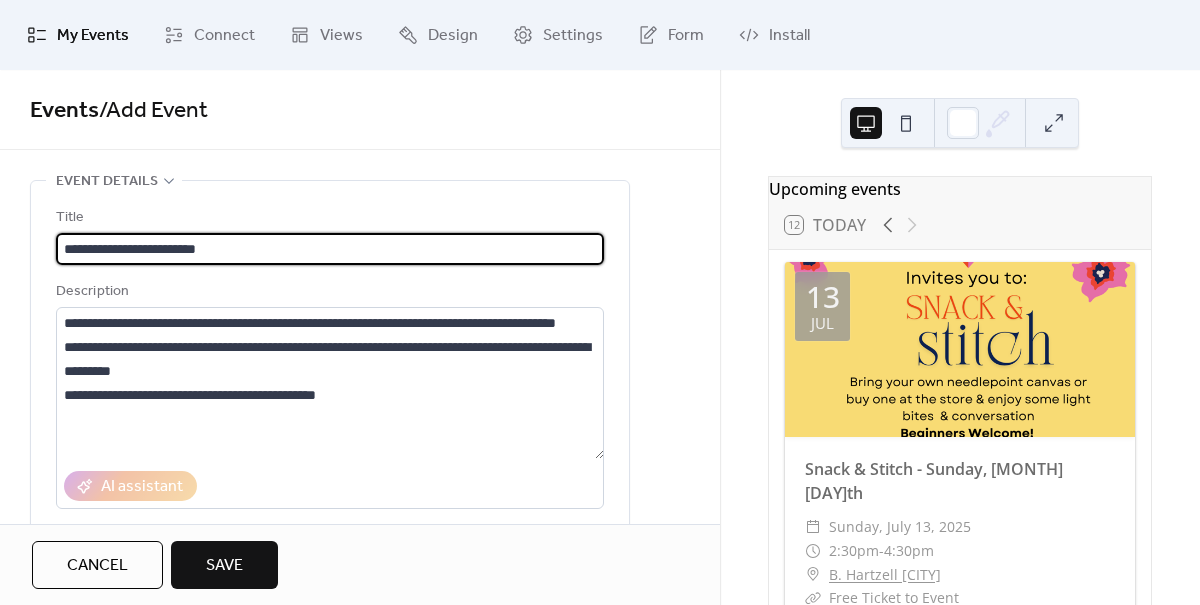 click on "**********" at bounding box center (330, 249) 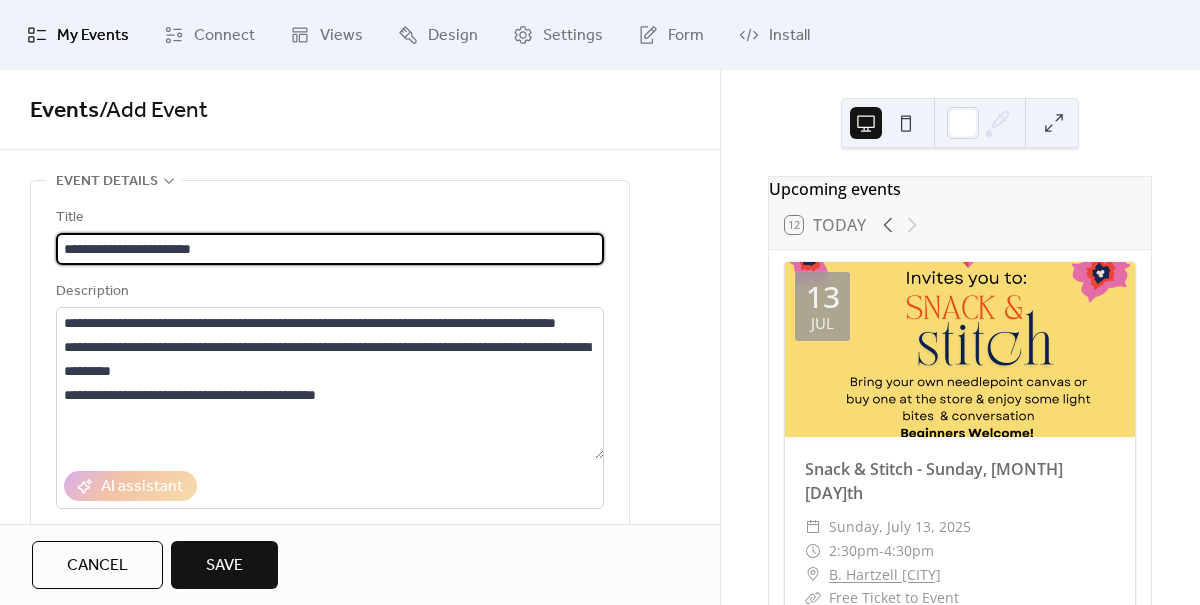 drag, startPoint x: 232, startPoint y: 251, endPoint x: 162, endPoint y: 244, distance: 70.34913 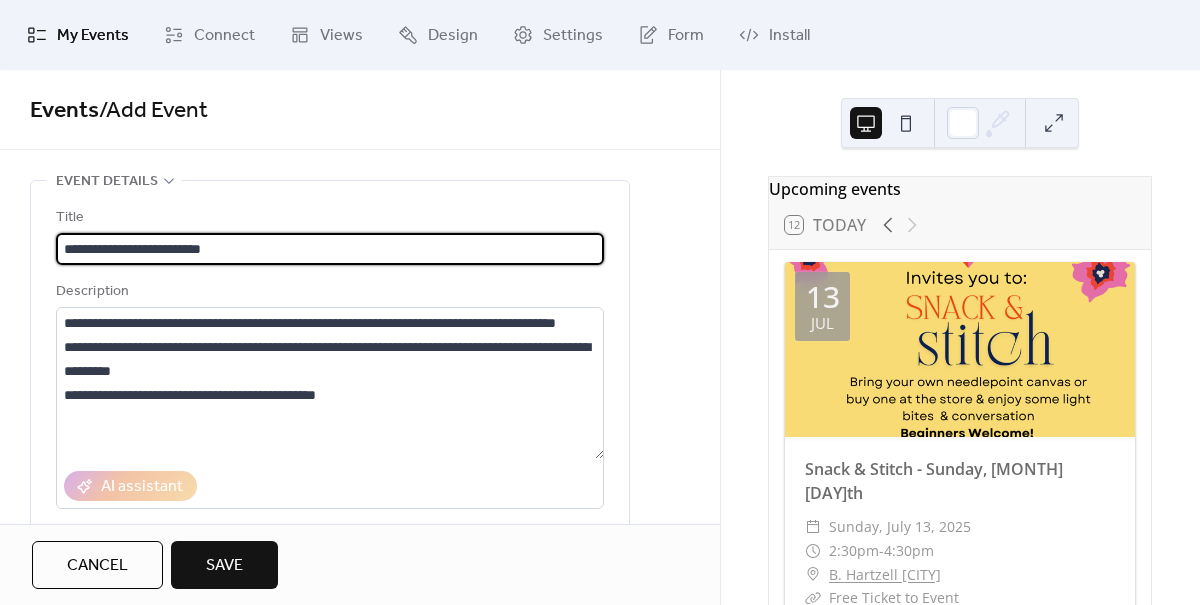 click on "**********" at bounding box center (330, 249) 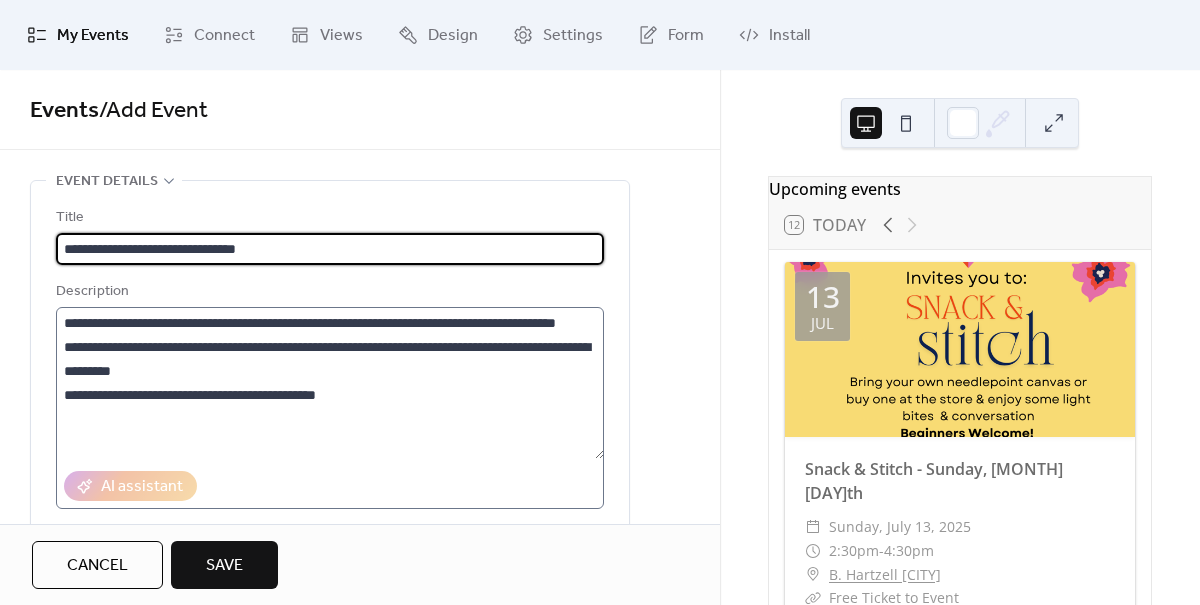 type on "**********" 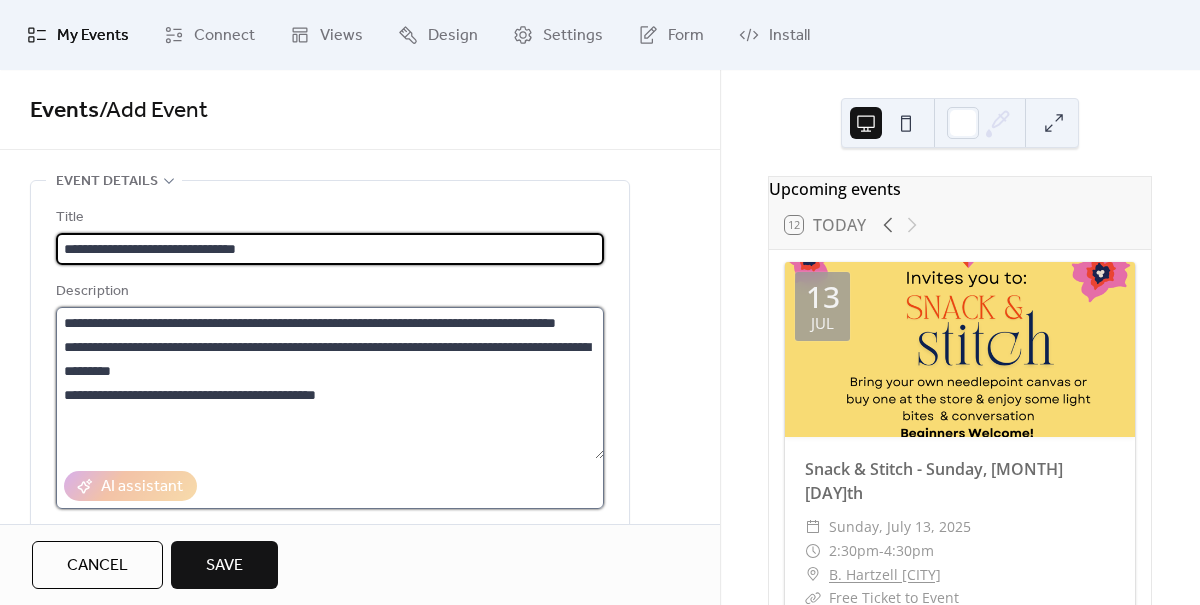click on "**********" at bounding box center [330, 383] 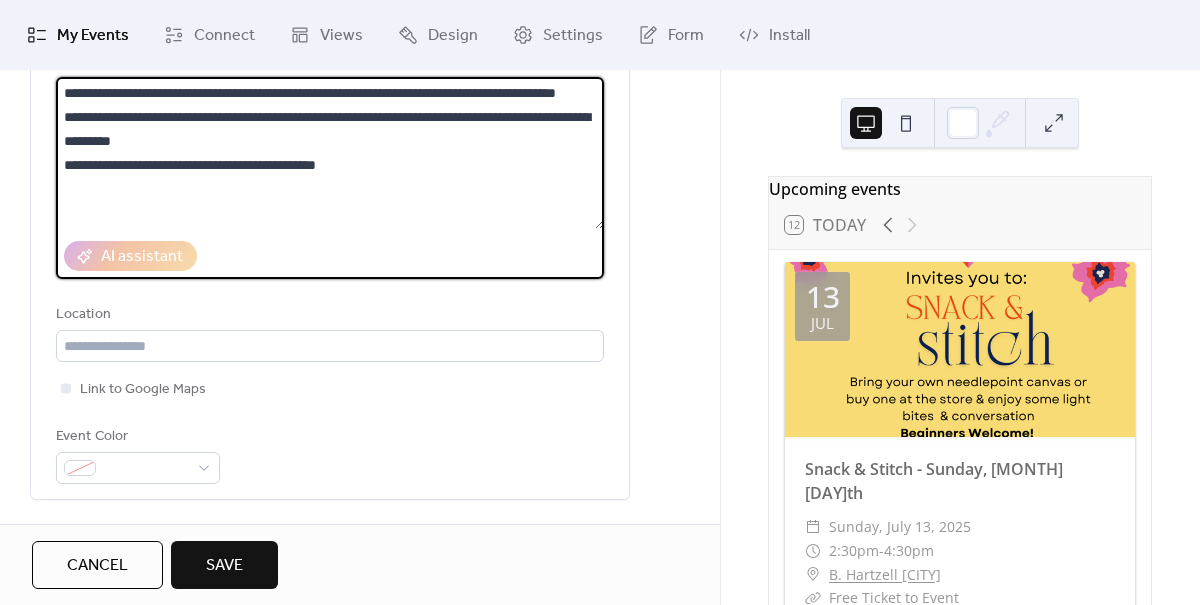 scroll, scrollTop: 230, scrollLeft: 0, axis: vertical 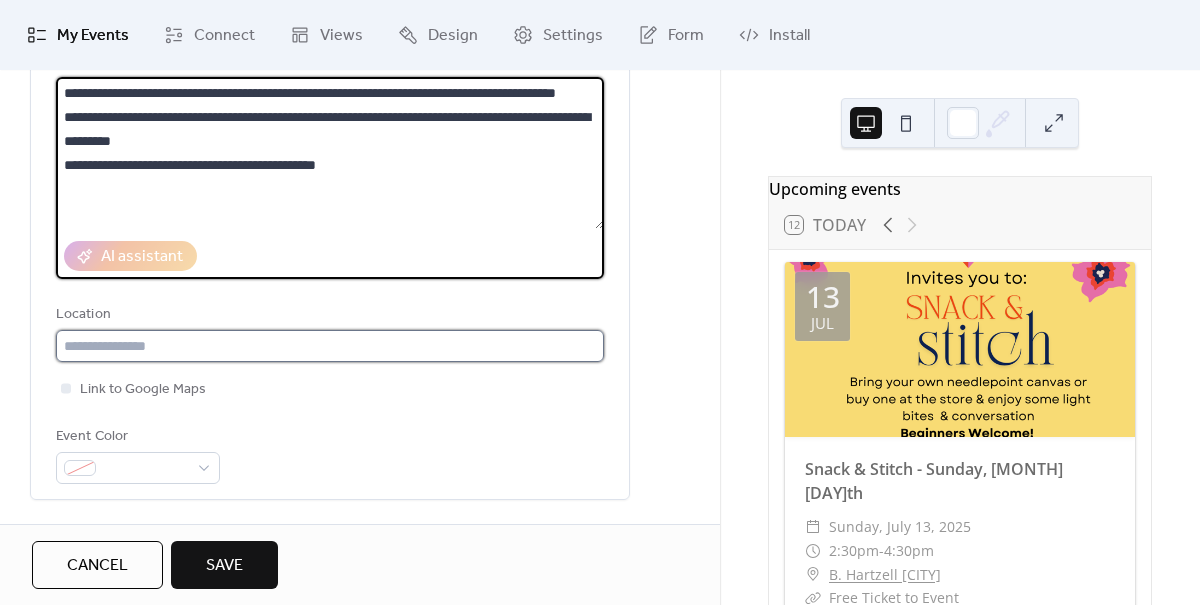 click at bounding box center [330, 346] 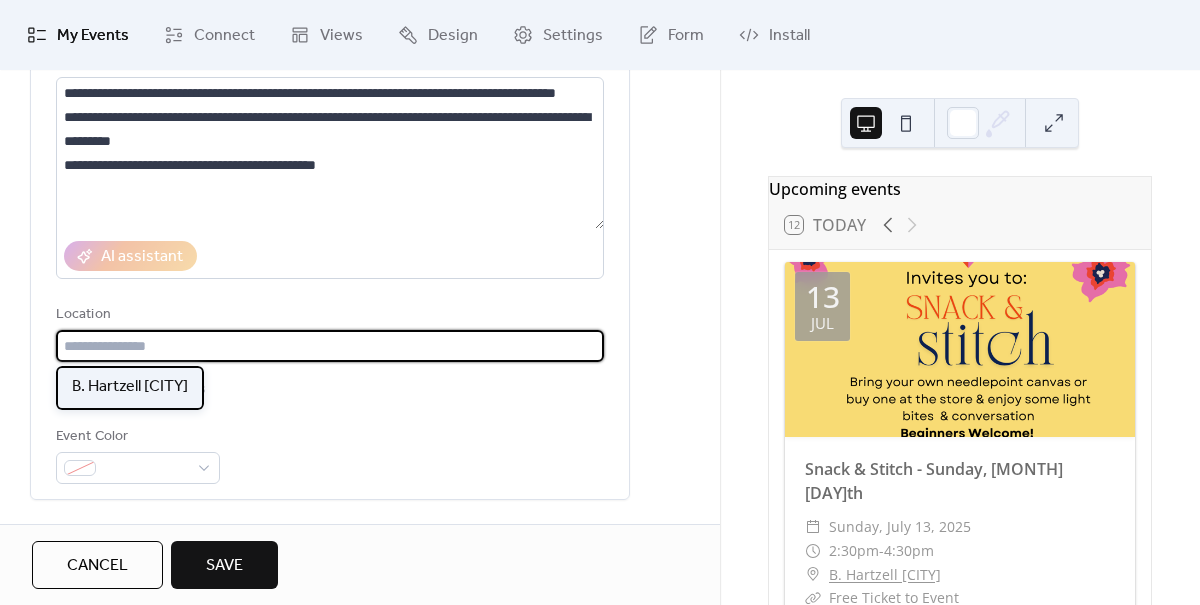 click on "B. Hartzell [CITY]" at bounding box center (130, 387) 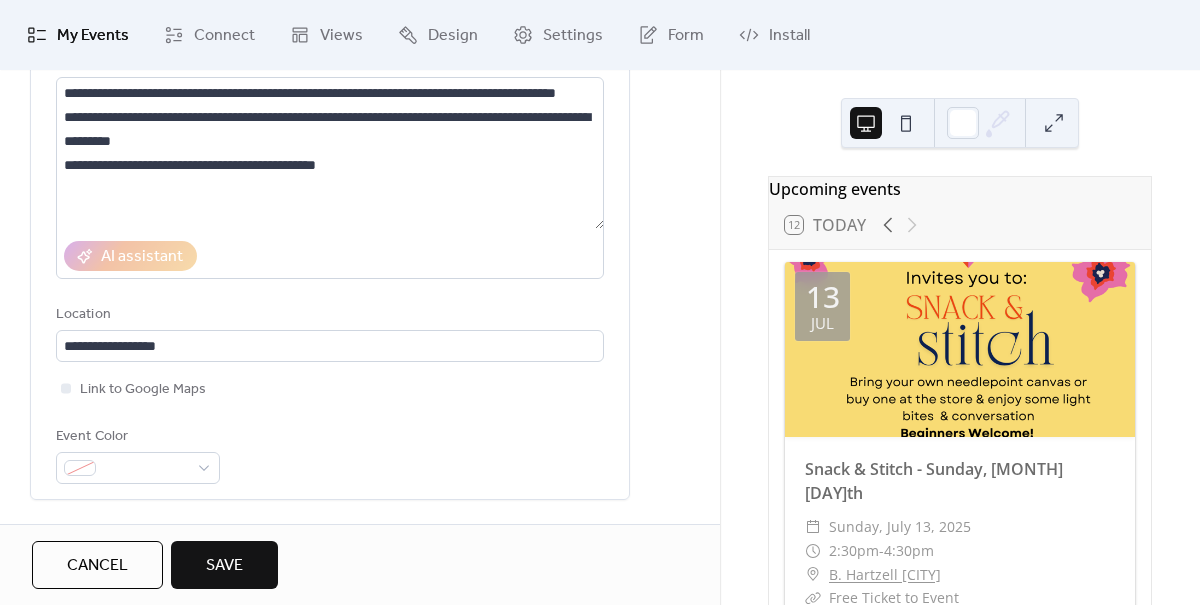 type on "**********" 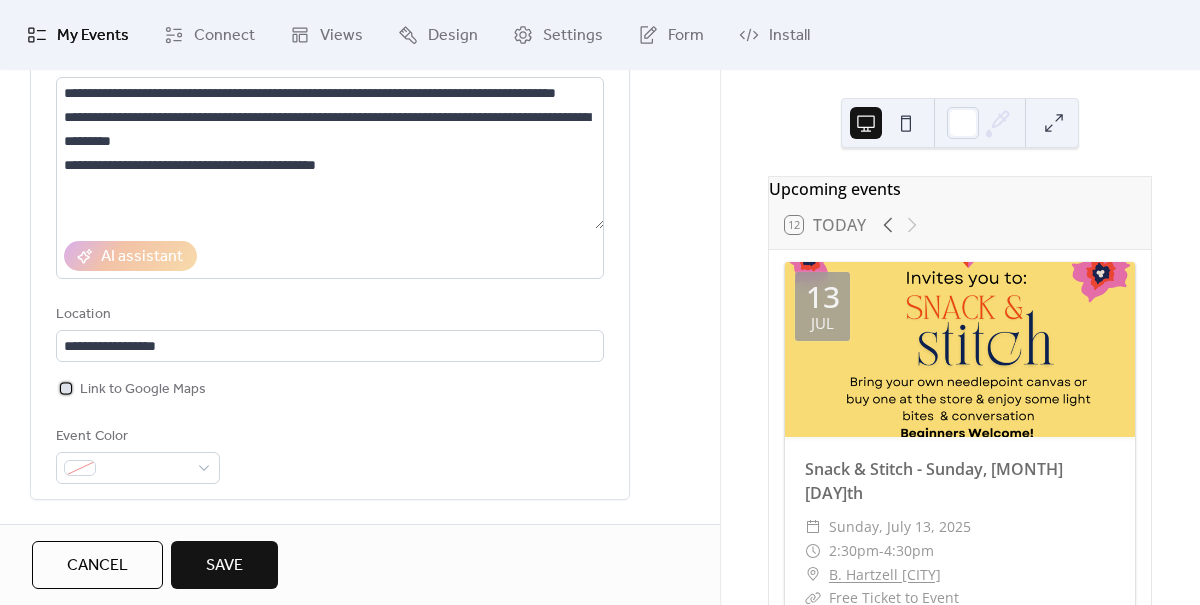 click at bounding box center [66, 388] 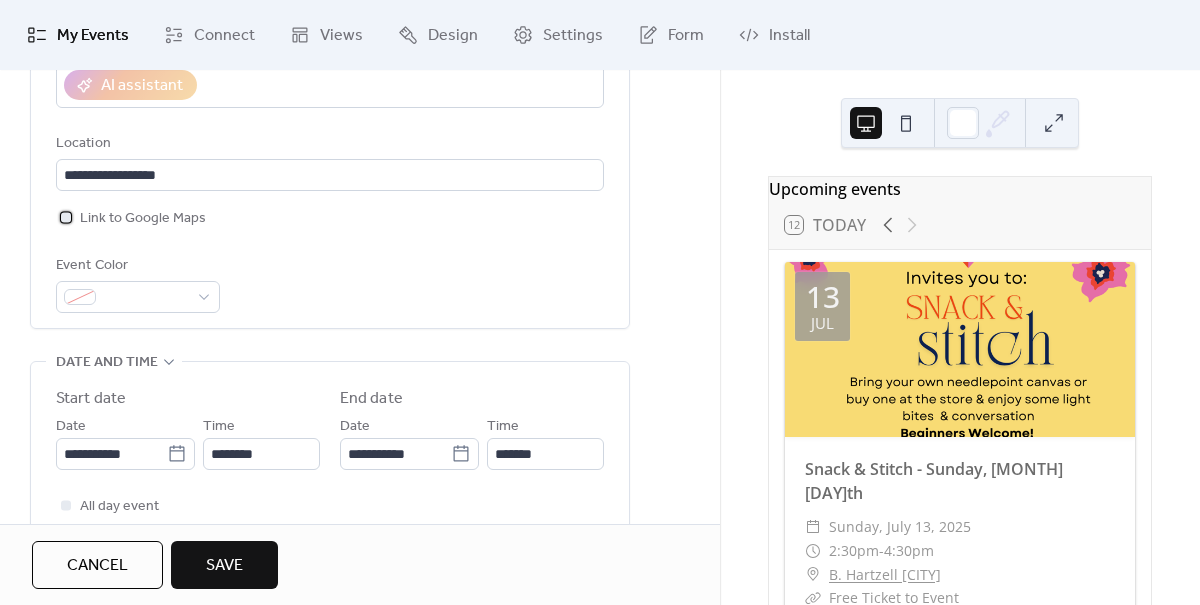scroll, scrollTop: 402, scrollLeft: 0, axis: vertical 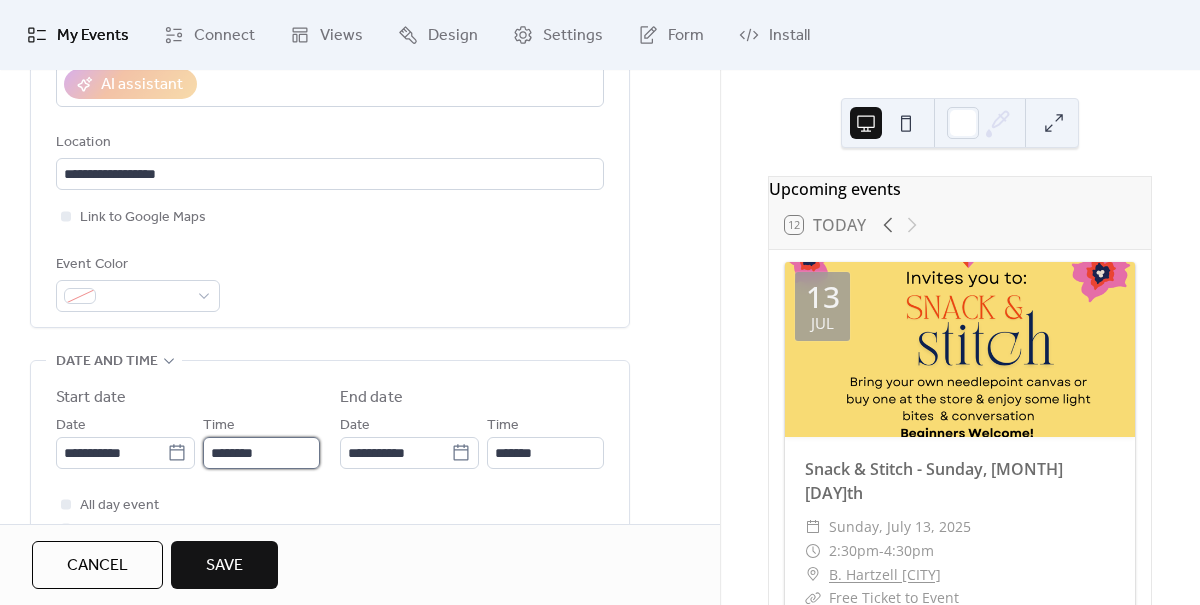 click on "********" at bounding box center [261, 453] 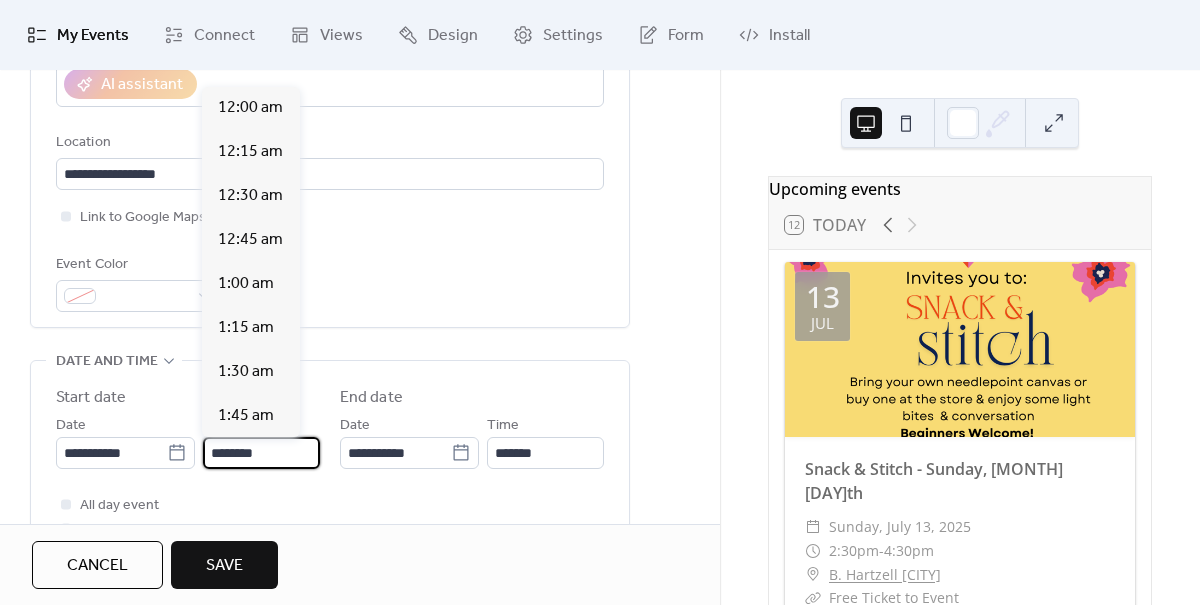 scroll, scrollTop: 2112, scrollLeft: 0, axis: vertical 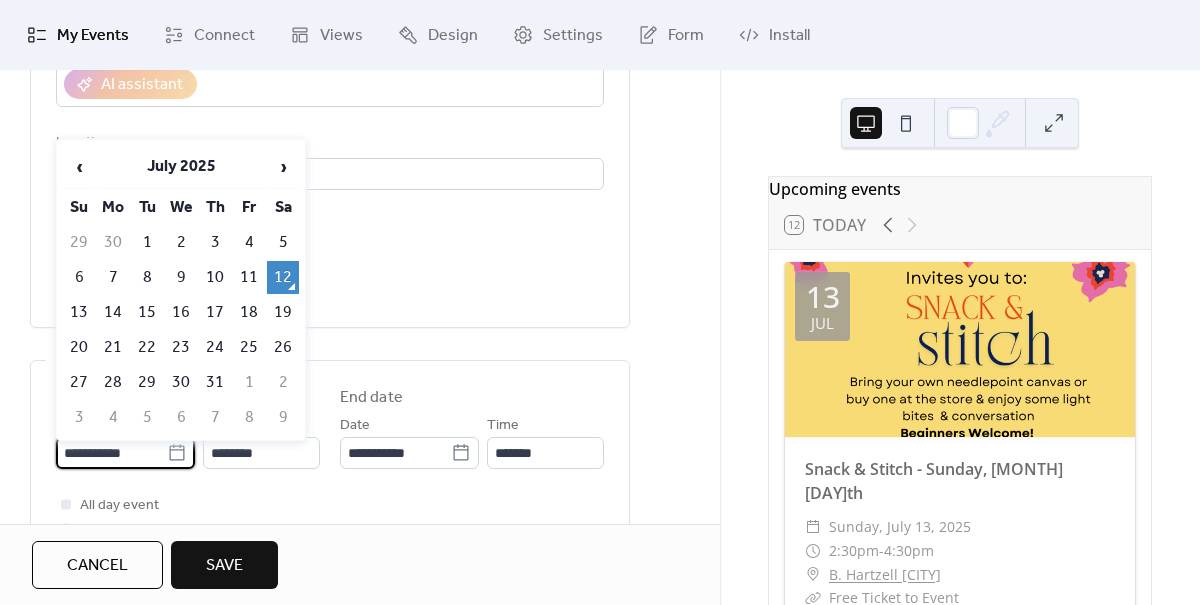 click on "**********" at bounding box center (111, 453) 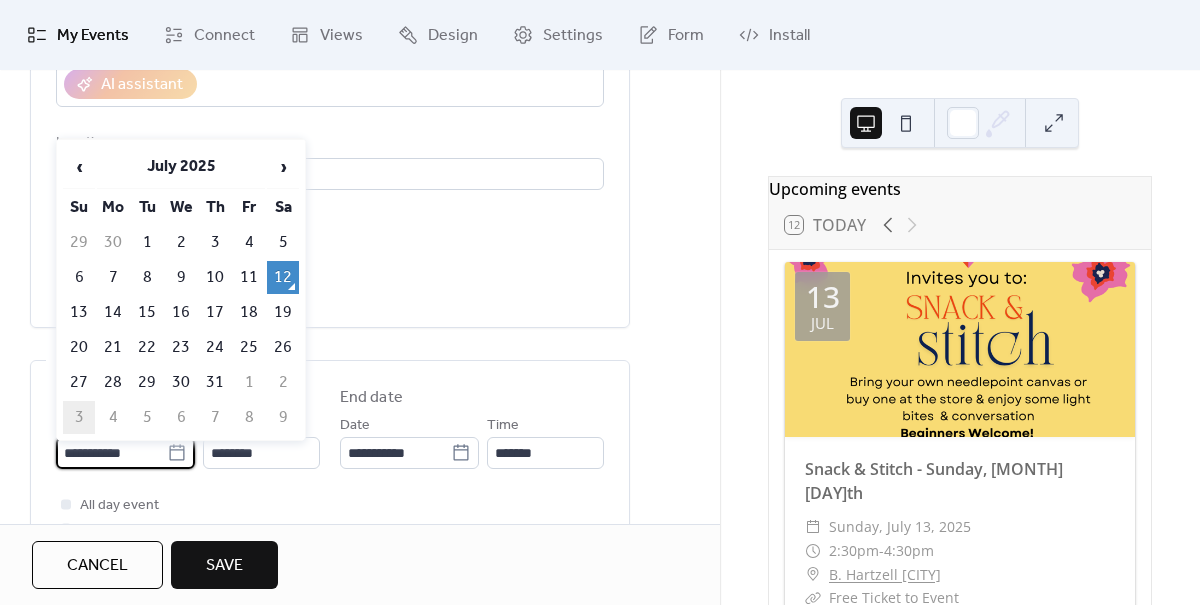 click on "3" at bounding box center (79, 417) 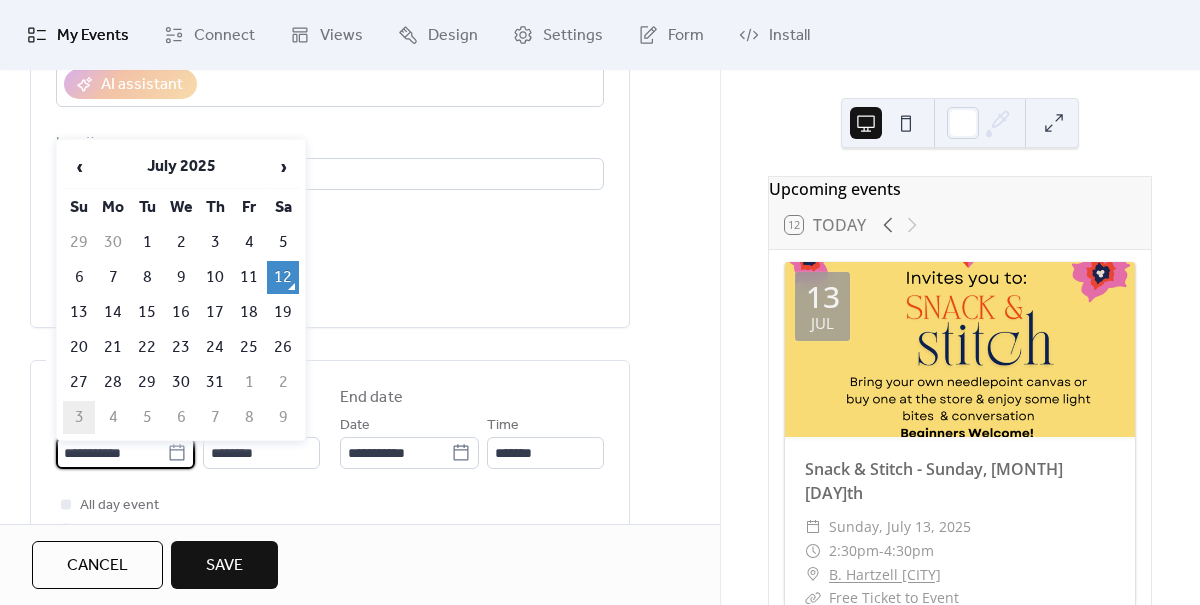 type on "**********" 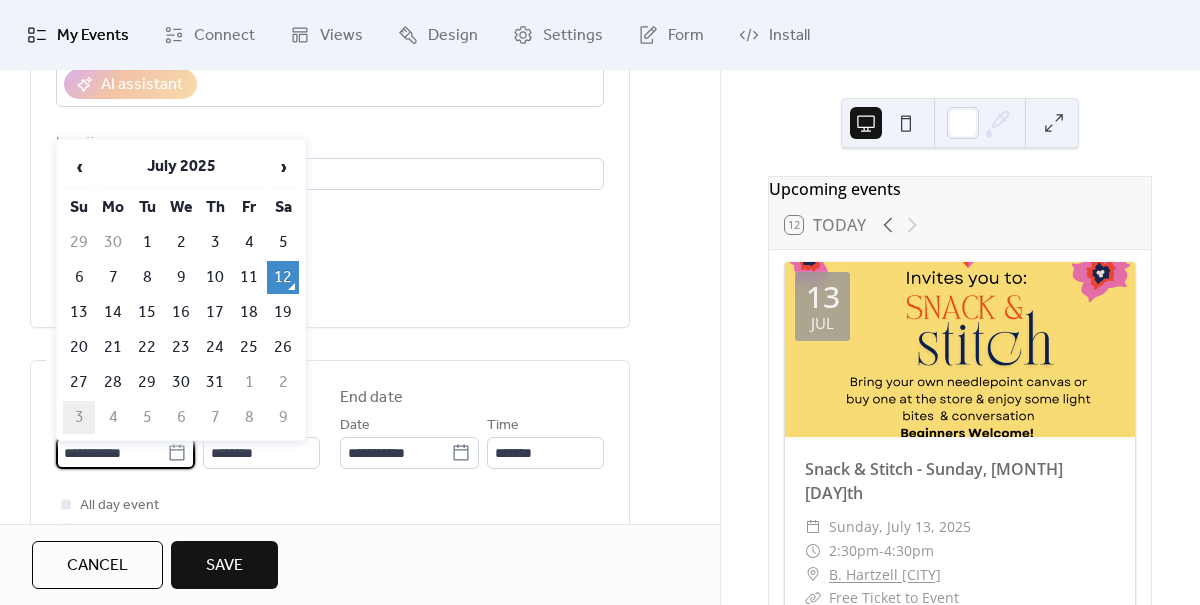 type on "**********" 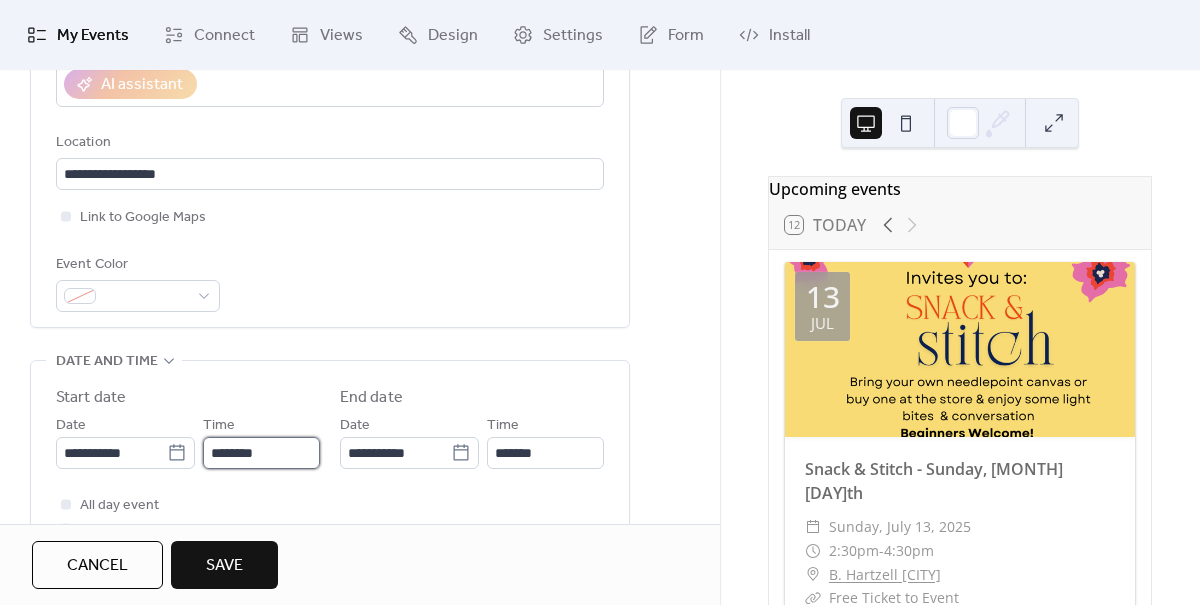 click on "********" at bounding box center [261, 453] 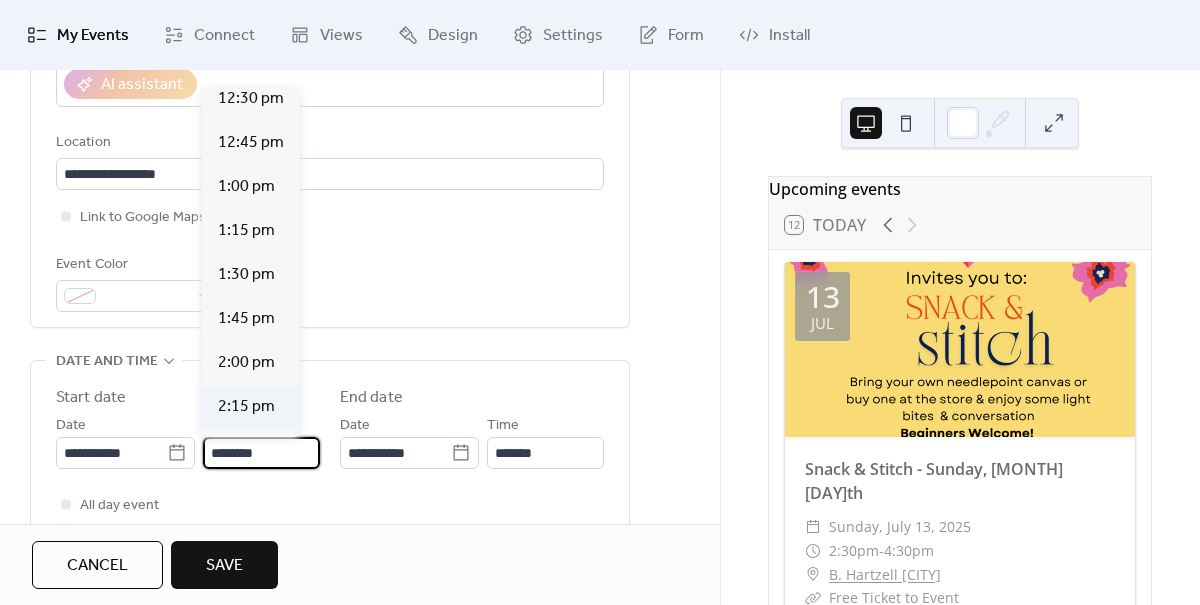 scroll, scrollTop: 2227, scrollLeft: 0, axis: vertical 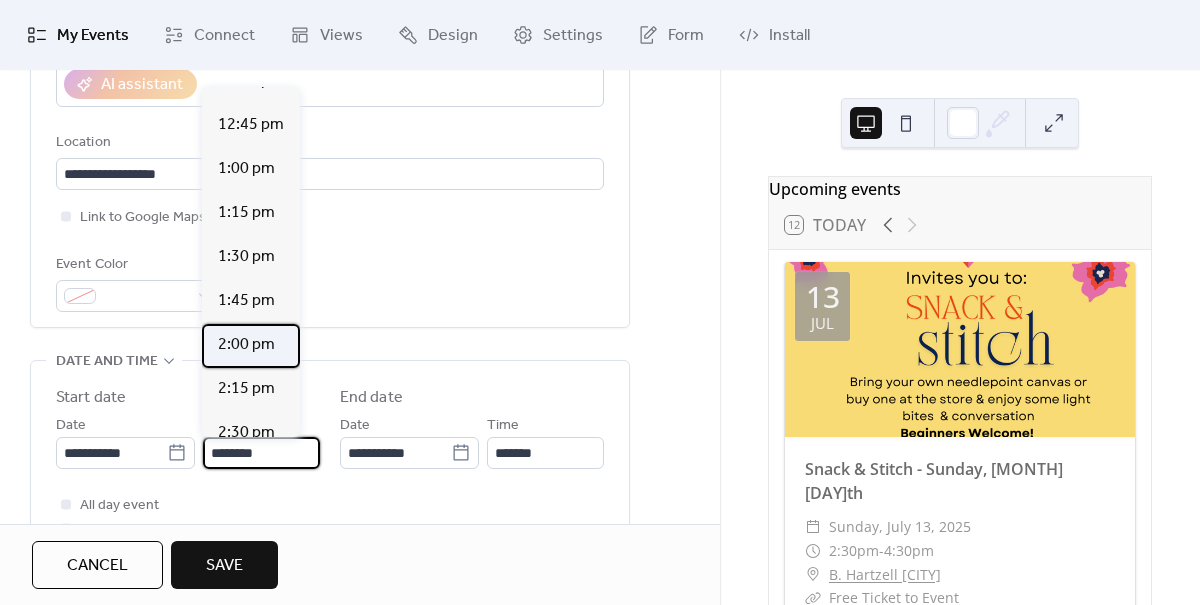 click on "2:00 pm" at bounding box center (246, 345) 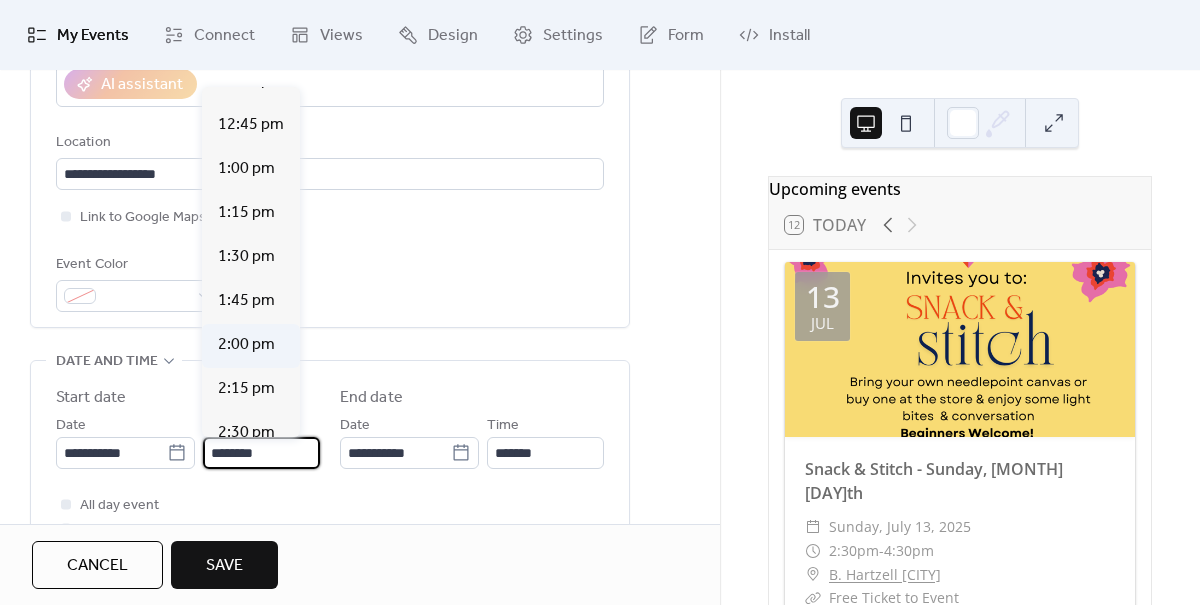 type on "*******" 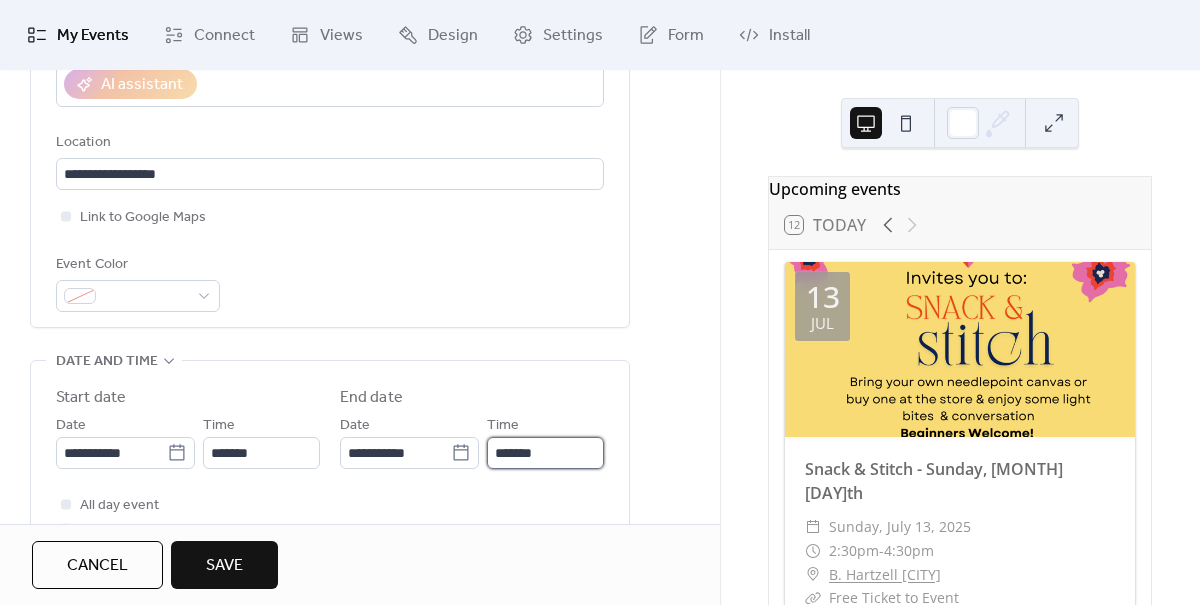 click on "*******" at bounding box center (545, 453) 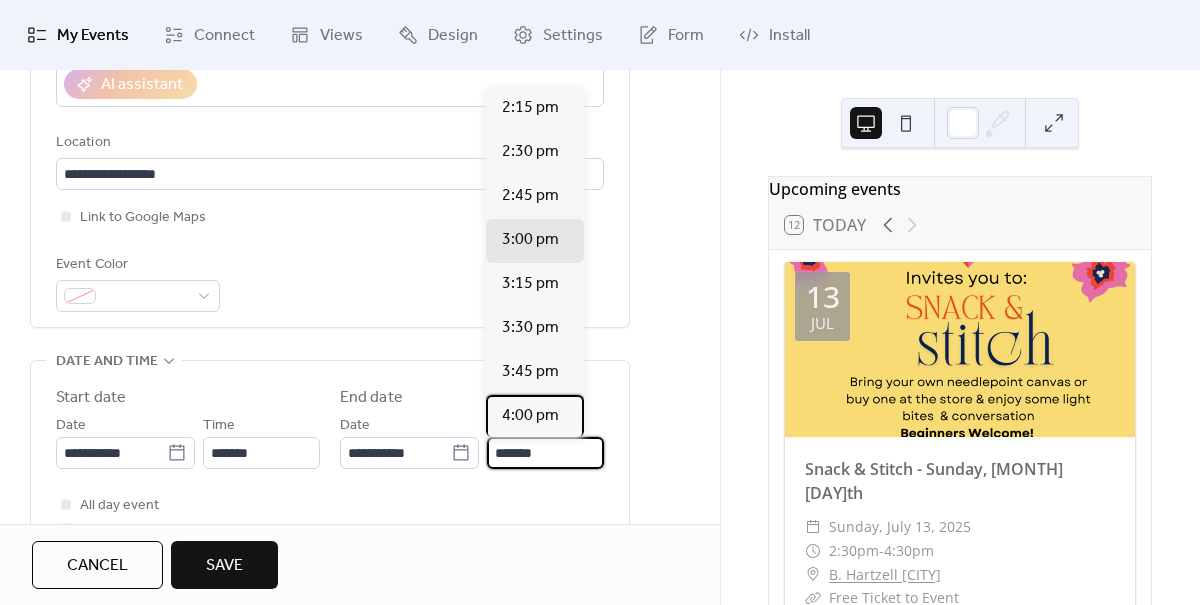 click on "4:00 pm" at bounding box center (530, 416) 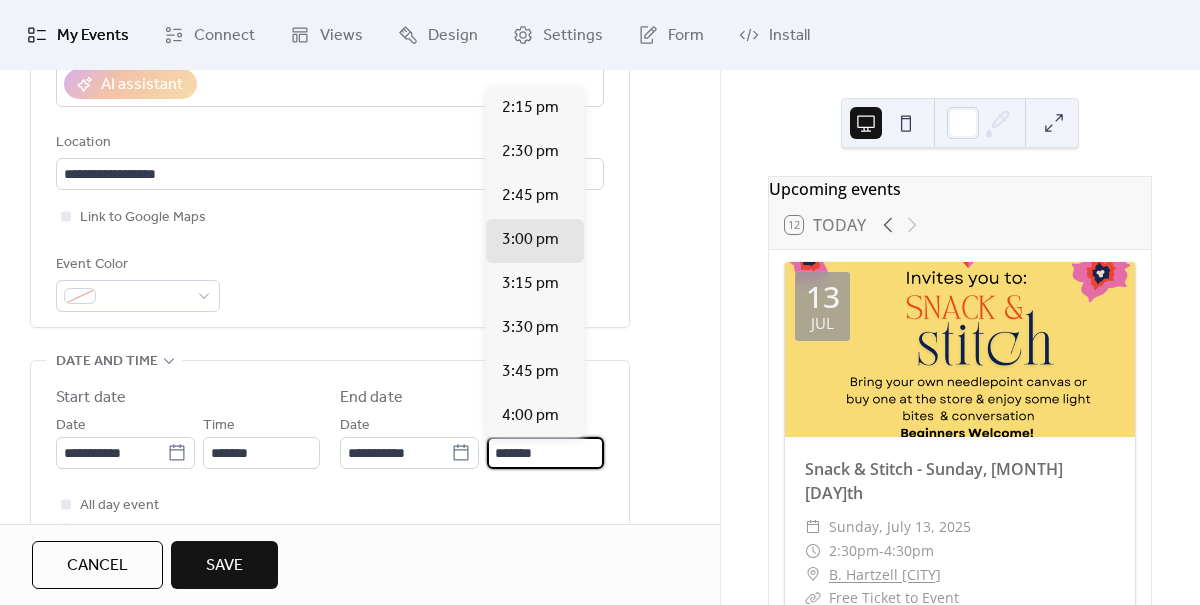 type on "*******" 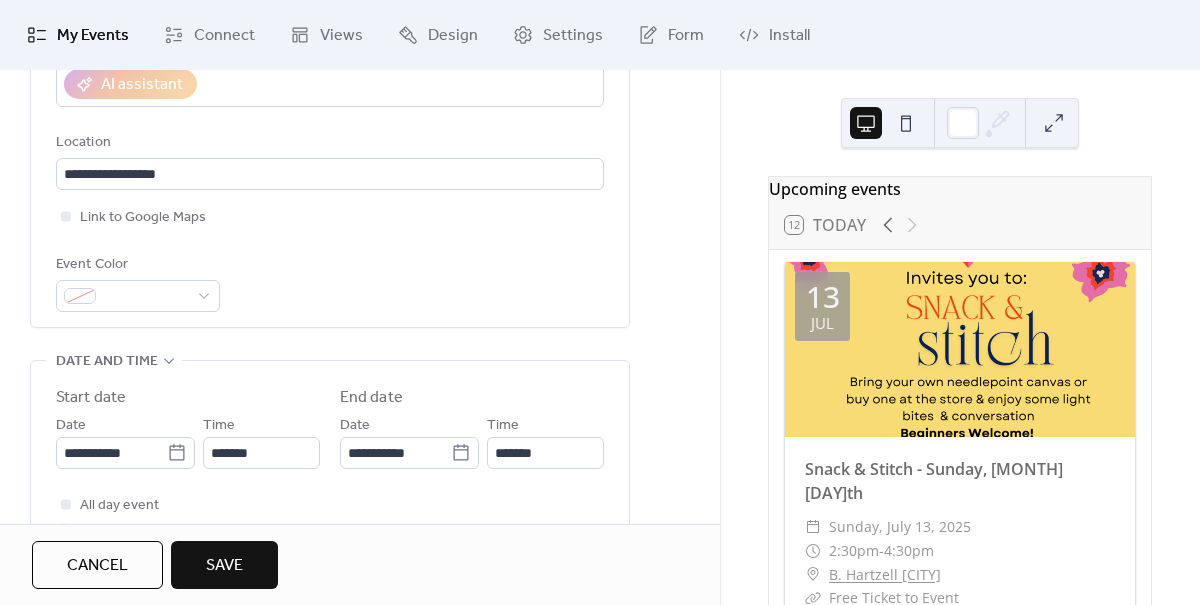 click on "Cancel Save" at bounding box center (360, 564) 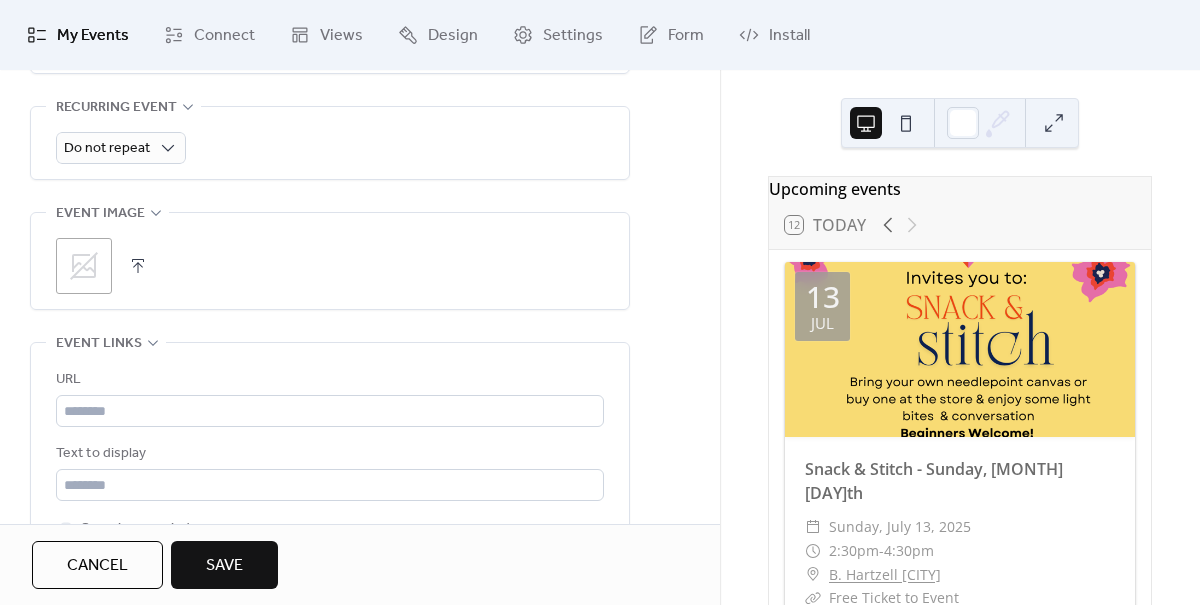 scroll, scrollTop: 909, scrollLeft: 0, axis: vertical 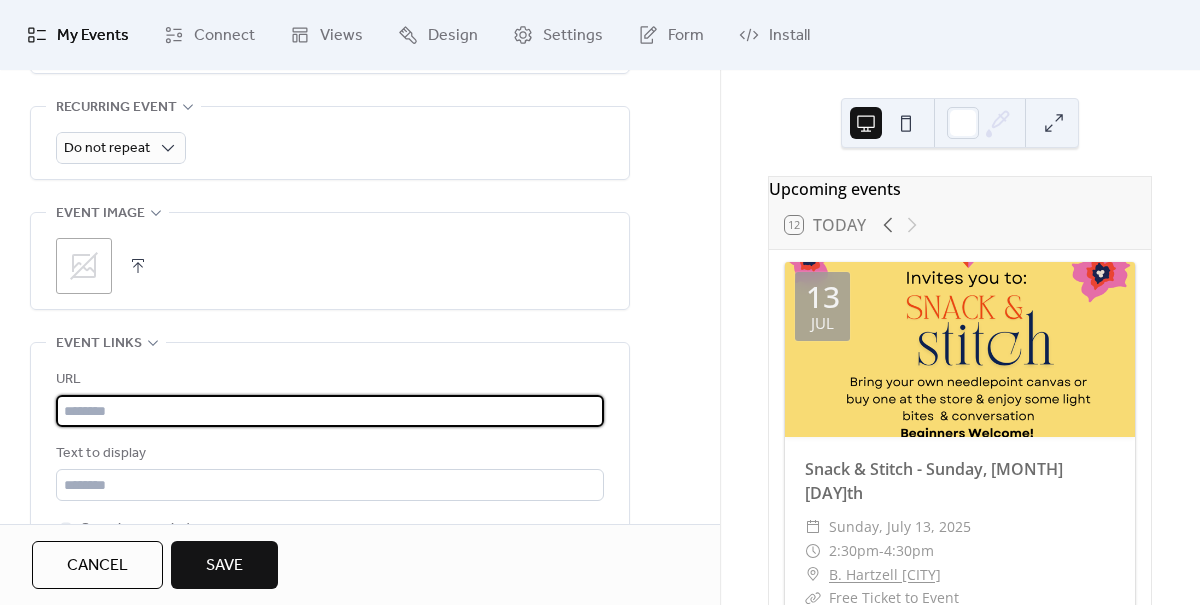 click at bounding box center [330, 411] 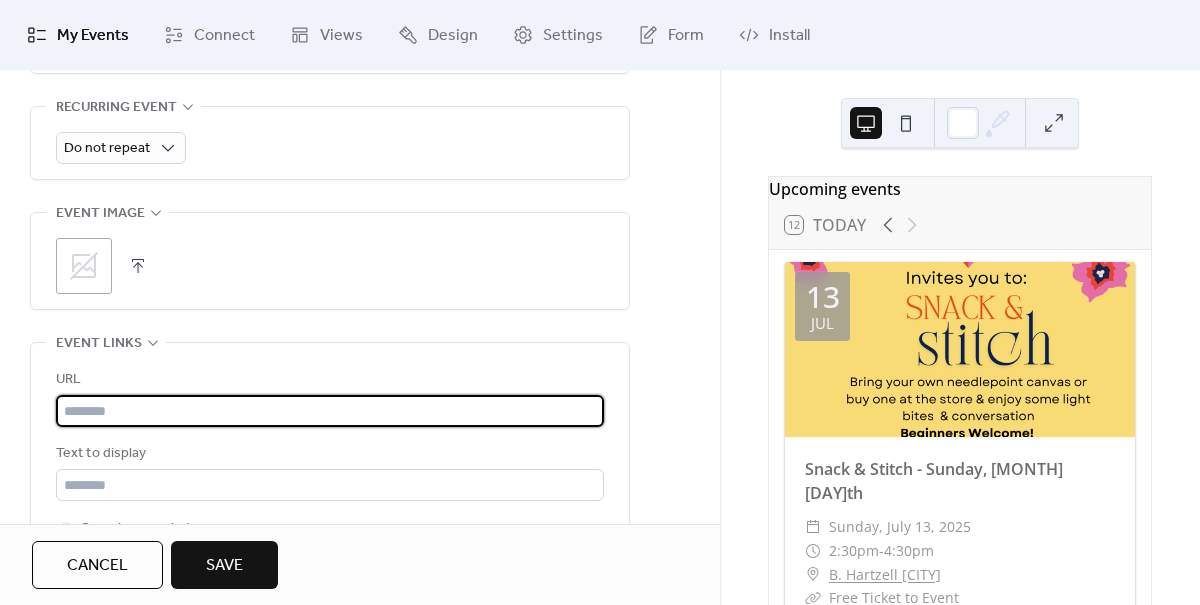 click at bounding box center (330, 411) 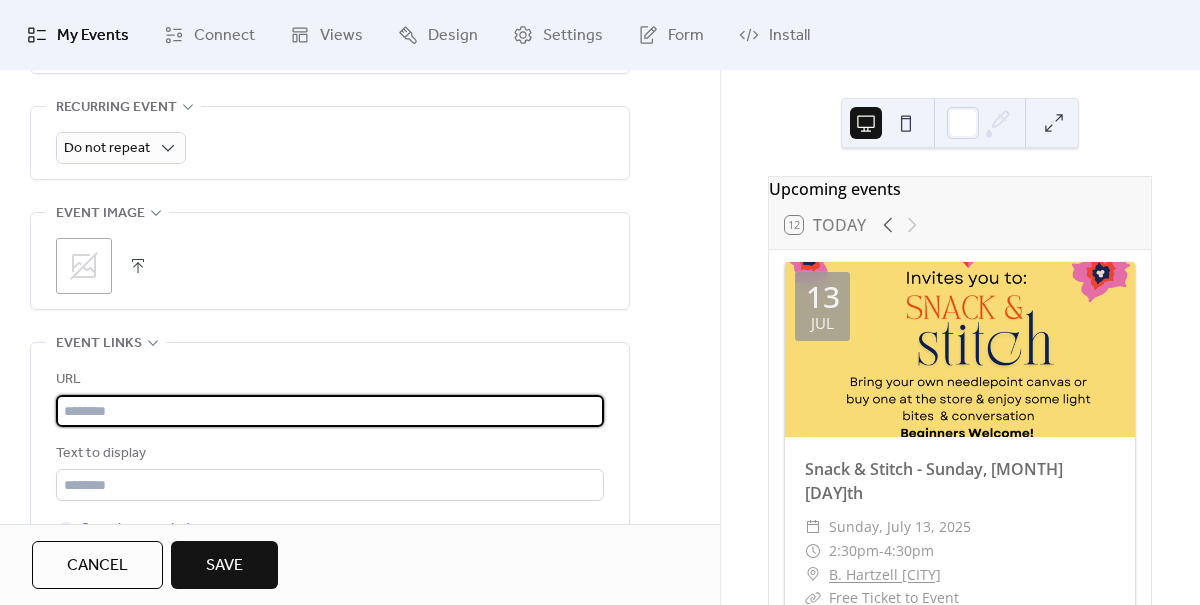 paste on "**********" 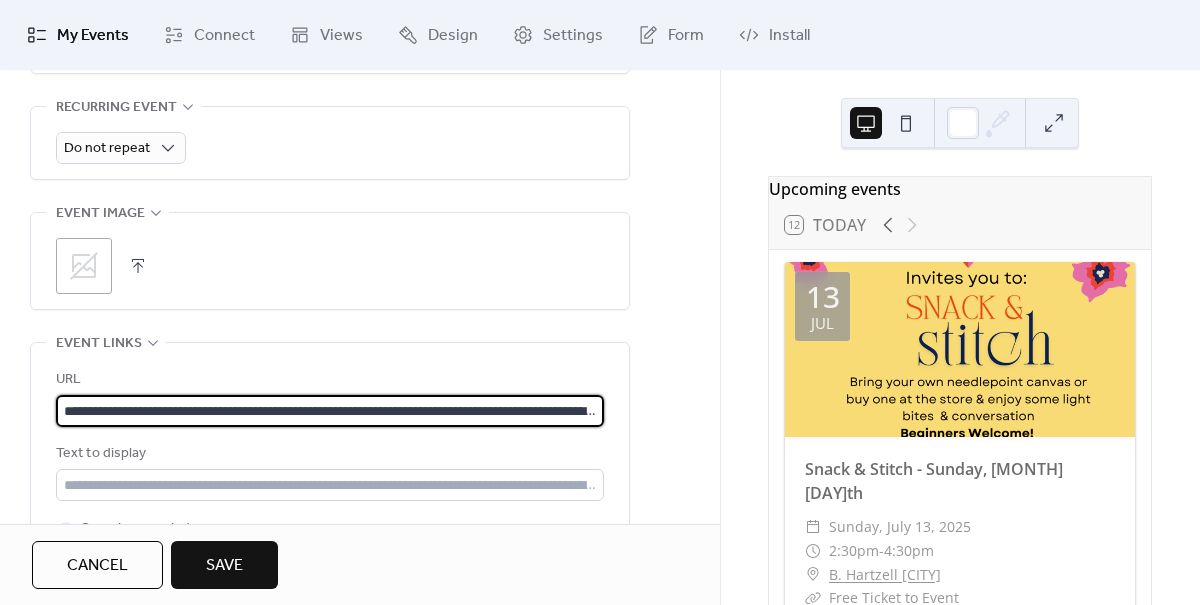 scroll, scrollTop: 0, scrollLeft: 370, axis: horizontal 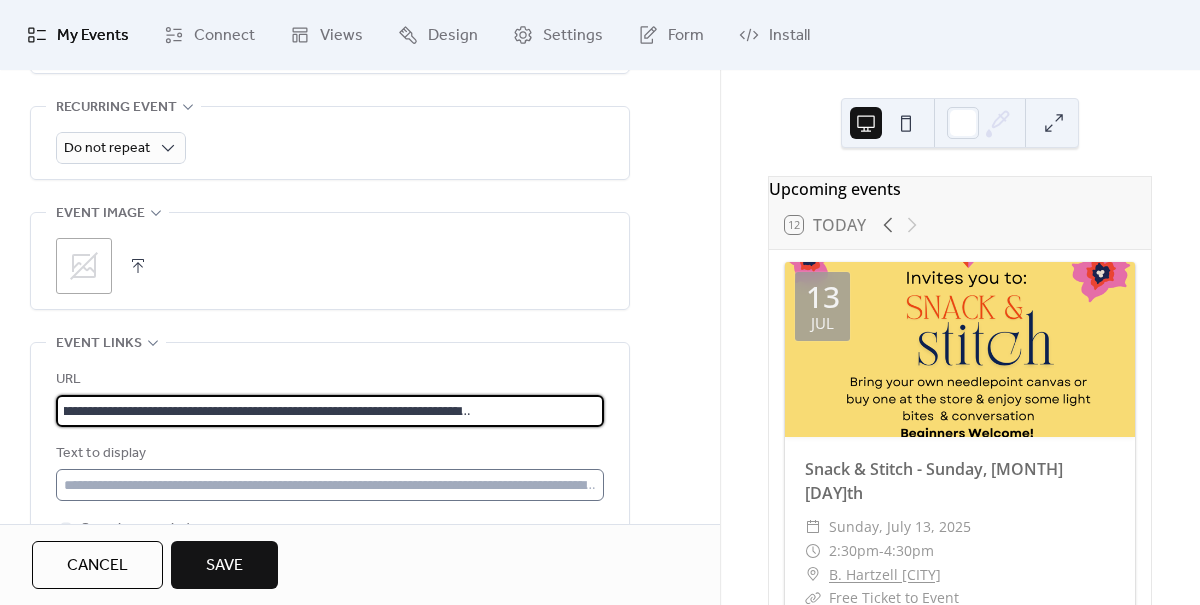 type on "**********" 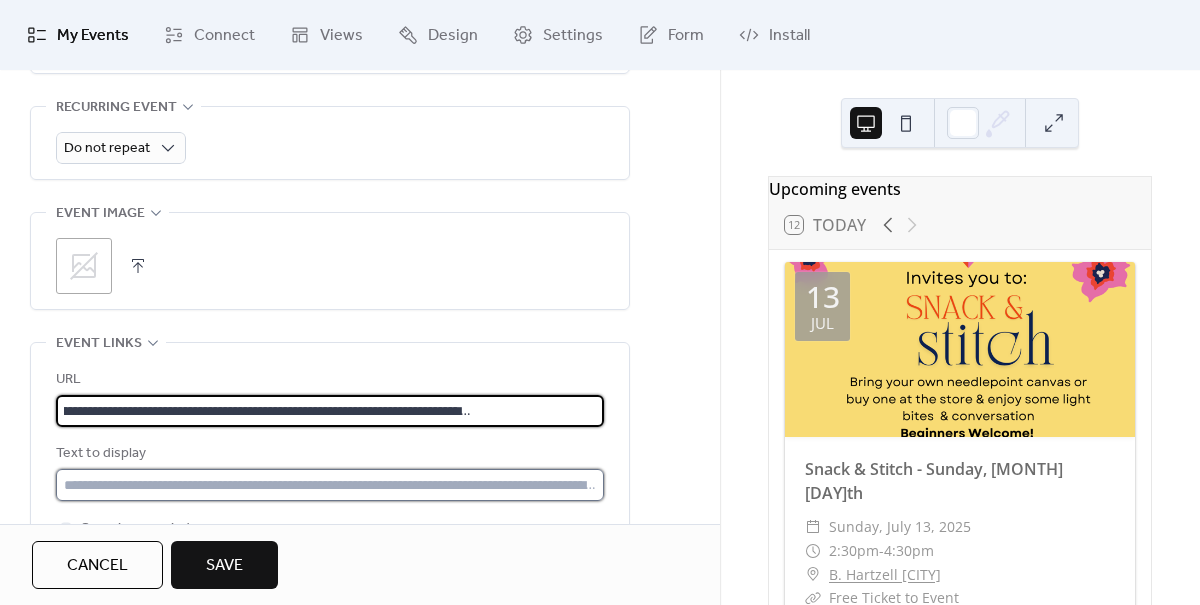 click at bounding box center [330, 485] 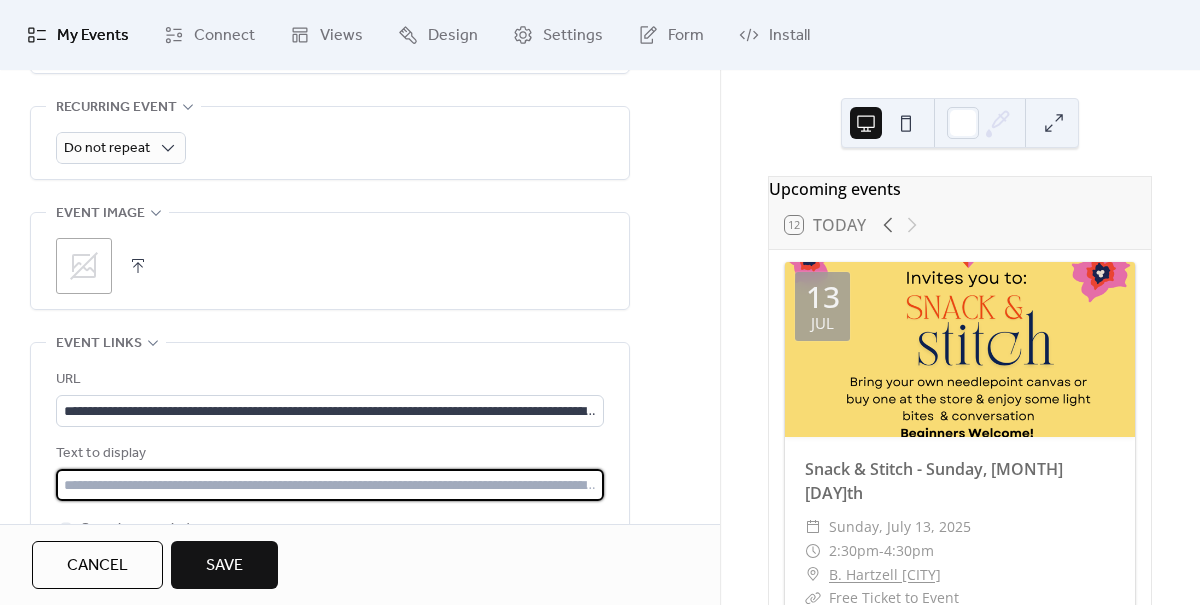 type on "**********" 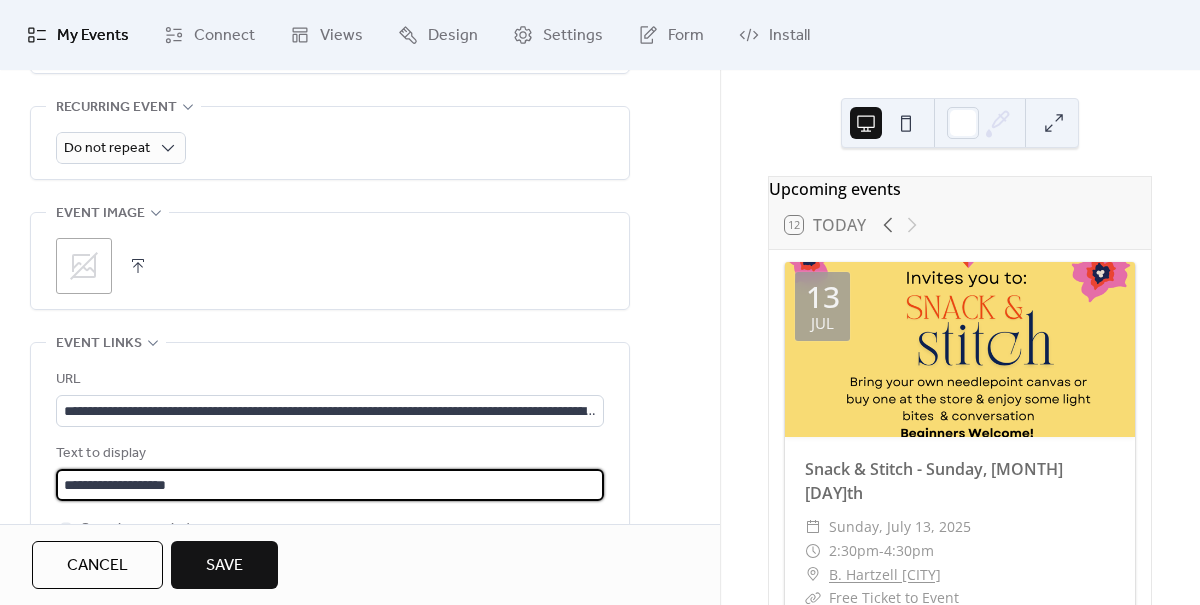 scroll, scrollTop: 1, scrollLeft: 0, axis: vertical 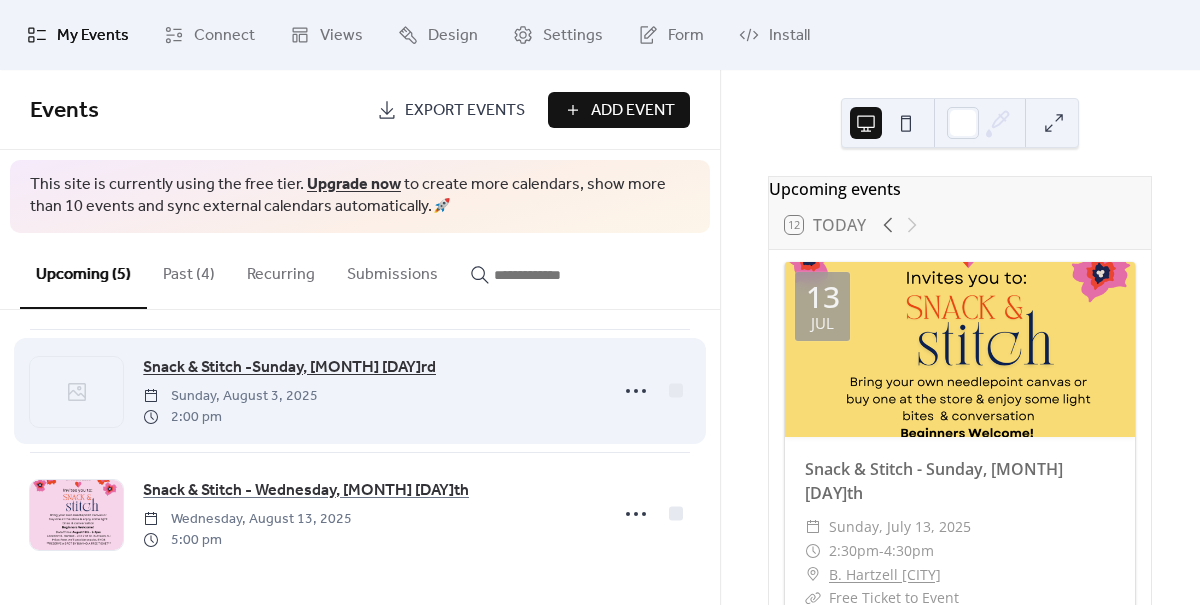 click on "Snack & Stitch -Sunday, [MONTH] [DAY]rd" at bounding box center [289, 368] 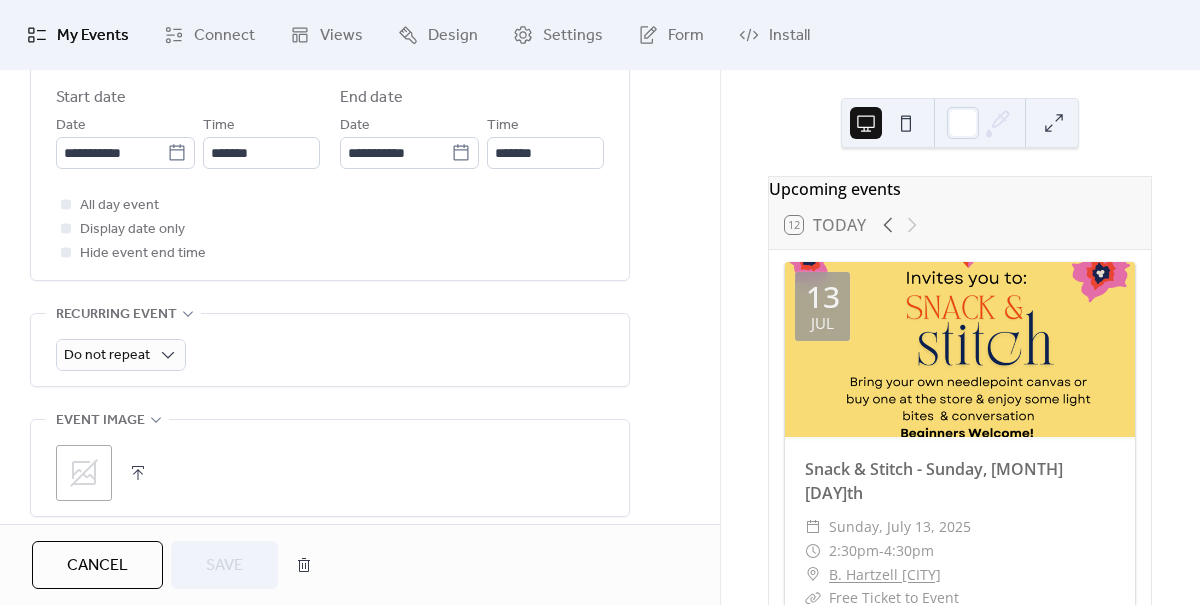 scroll, scrollTop: 937, scrollLeft: 0, axis: vertical 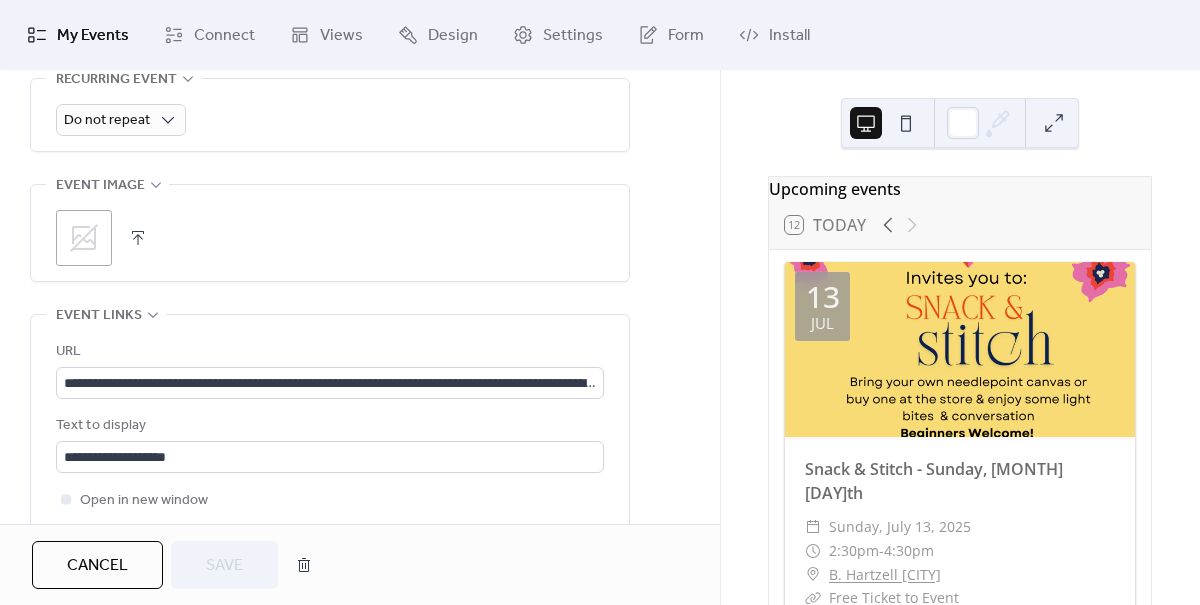click 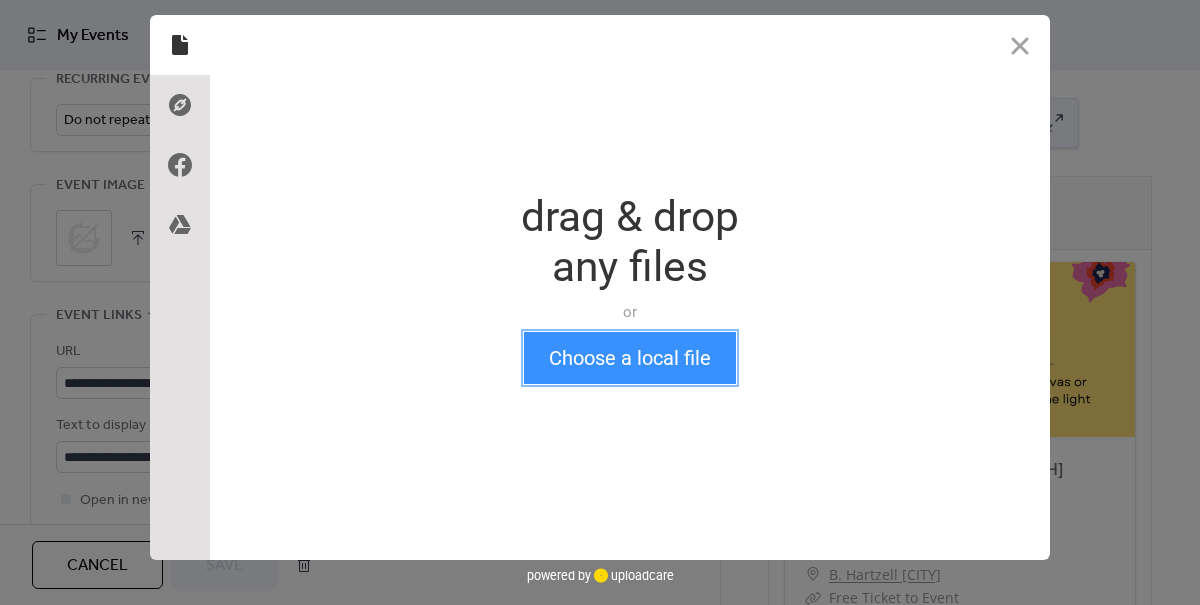 click on "Choose a local file" at bounding box center [630, 358] 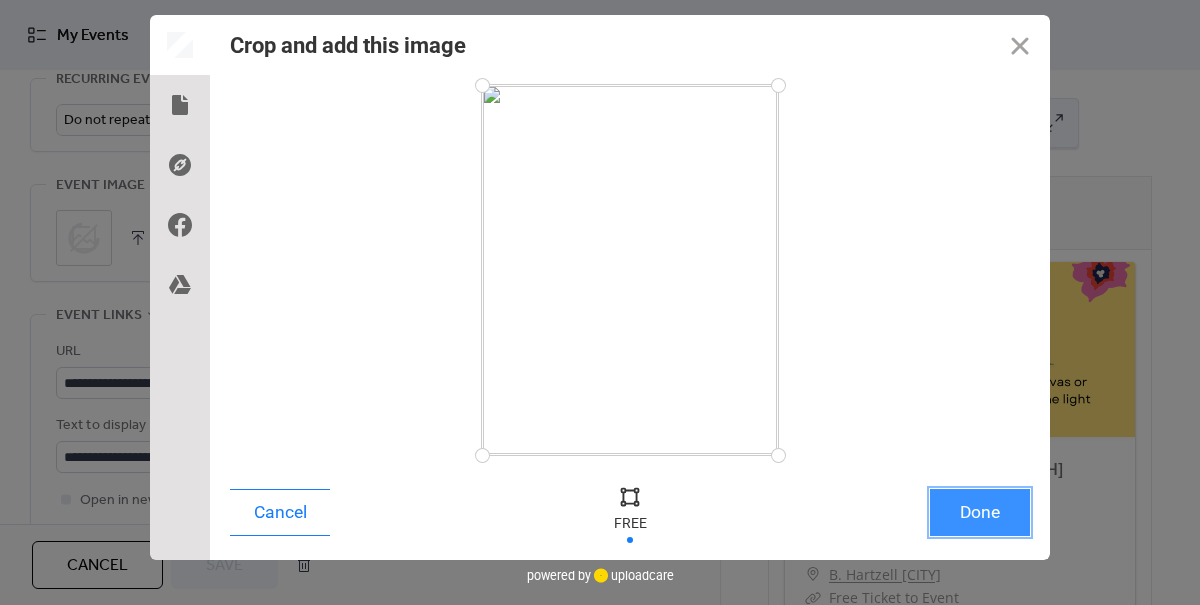 click on "Done" at bounding box center [980, 512] 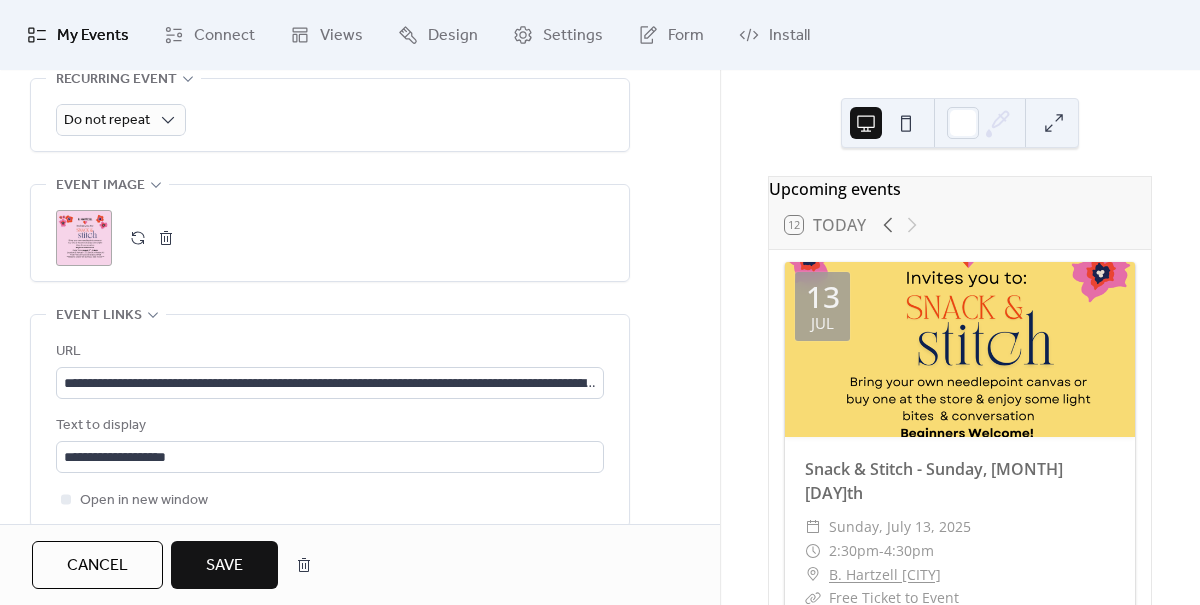 click on "Save" at bounding box center (224, 566) 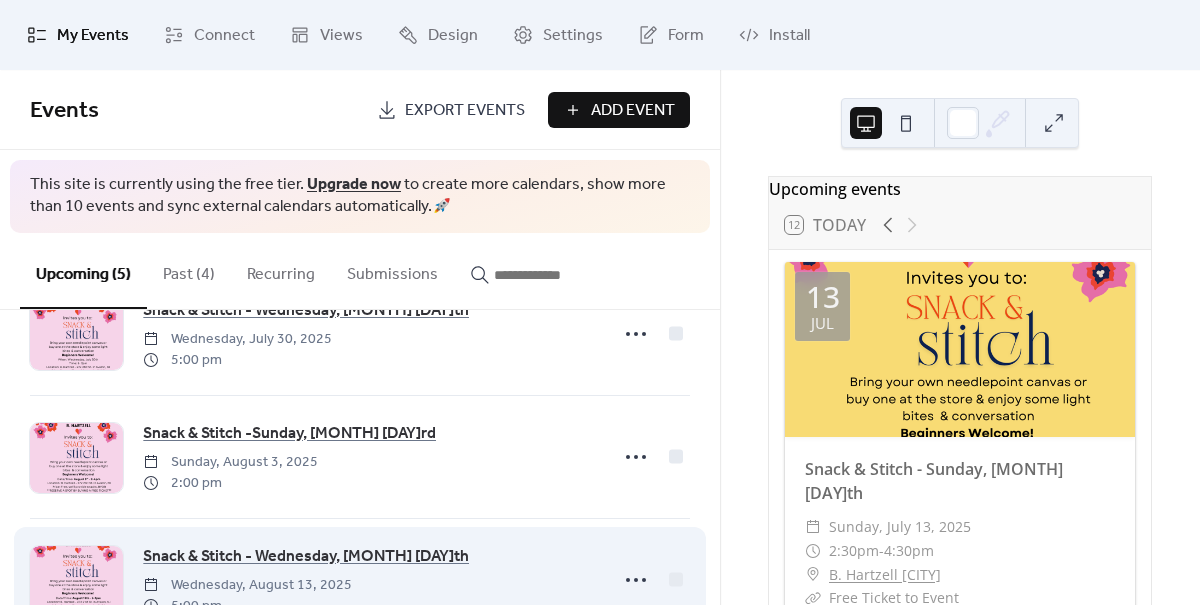 scroll, scrollTop: 381, scrollLeft: 0, axis: vertical 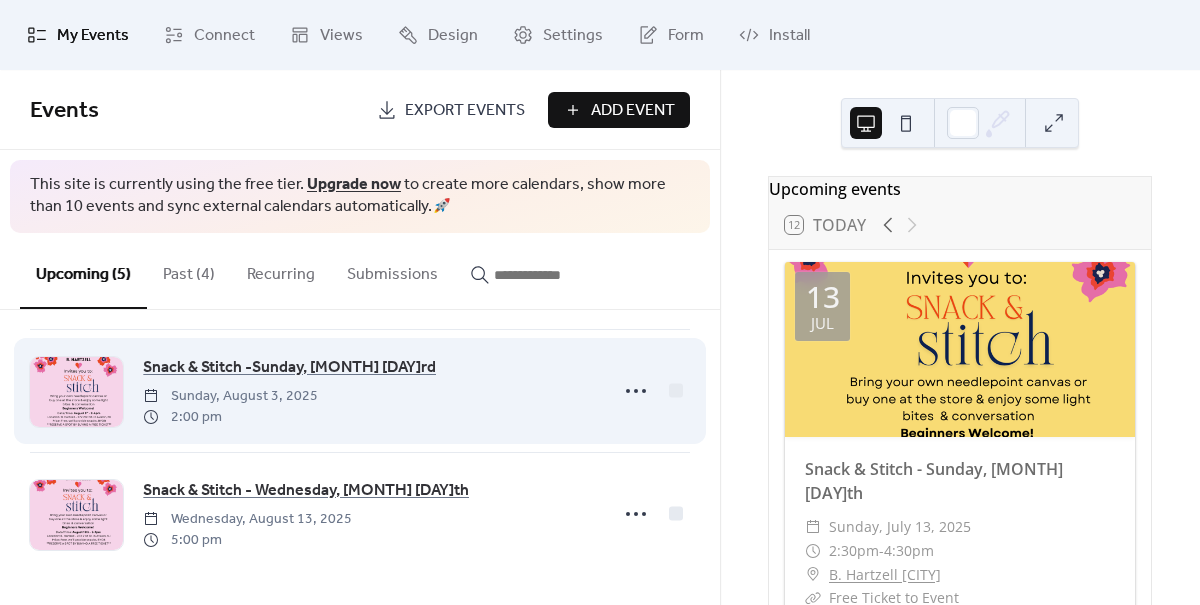 click at bounding box center [76, 392] 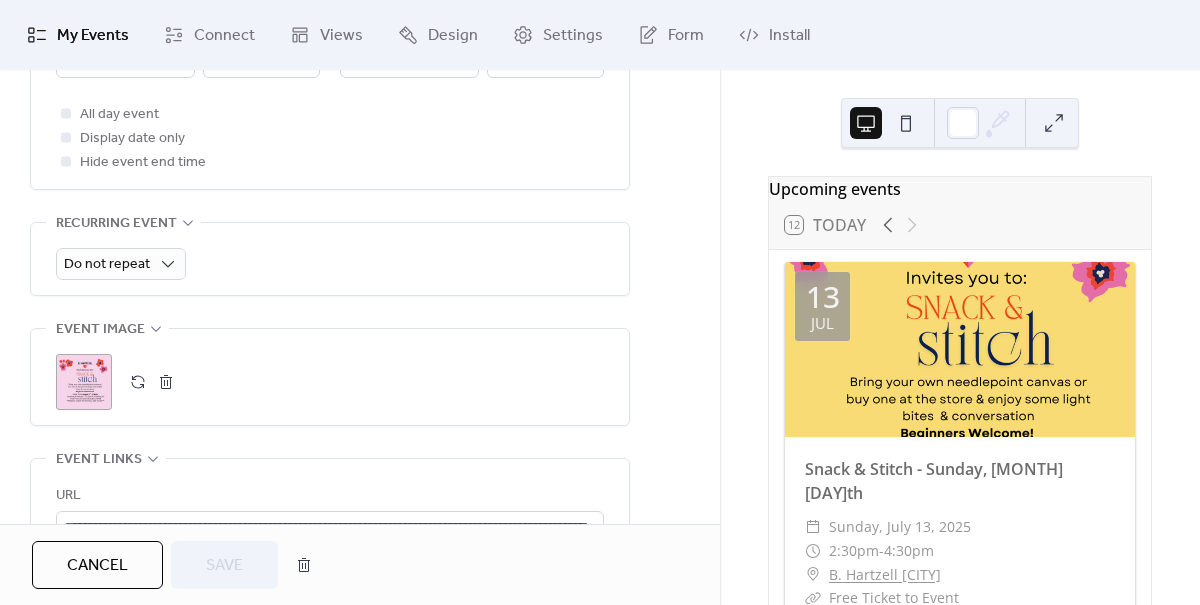 scroll, scrollTop: 857, scrollLeft: 0, axis: vertical 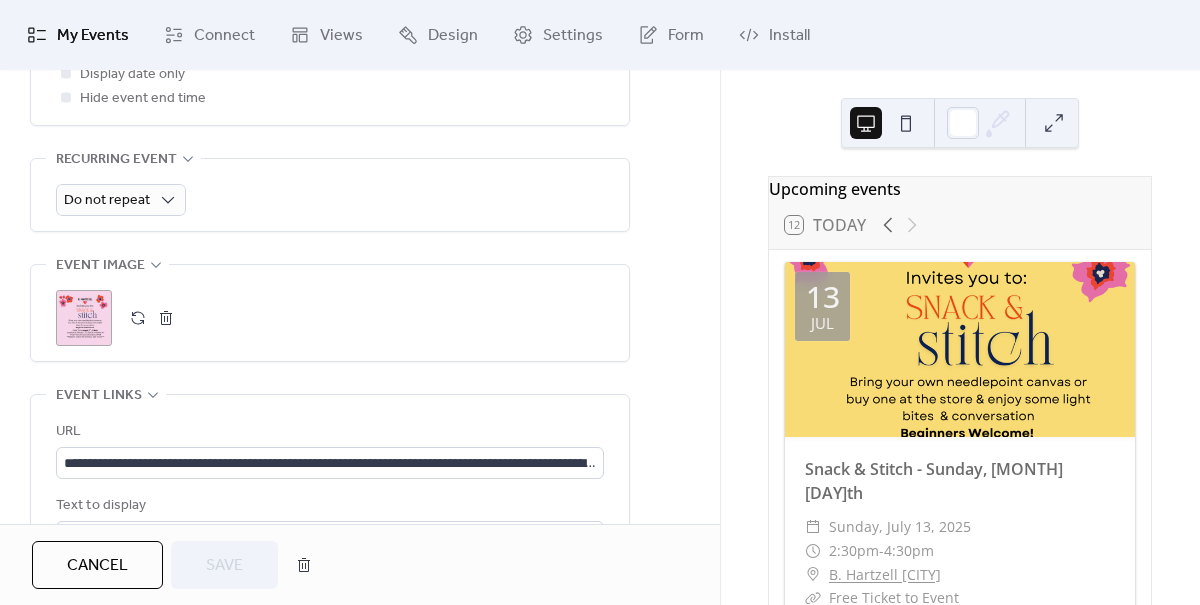 click on ";" at bounding box center [84, 318] 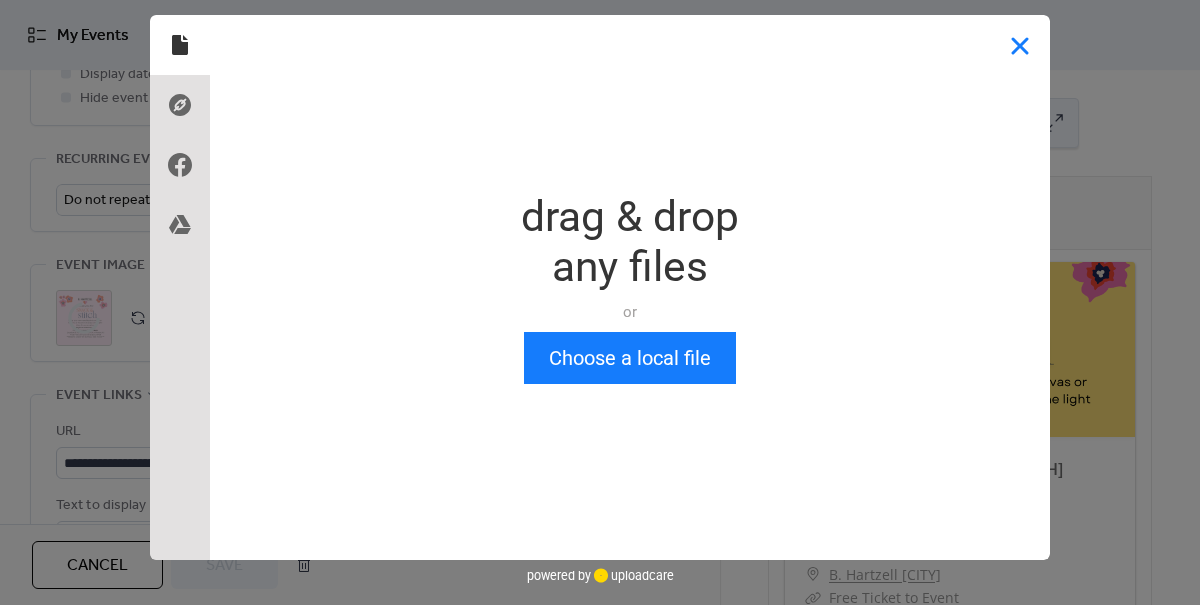 click at bounding box center (1020, 45) 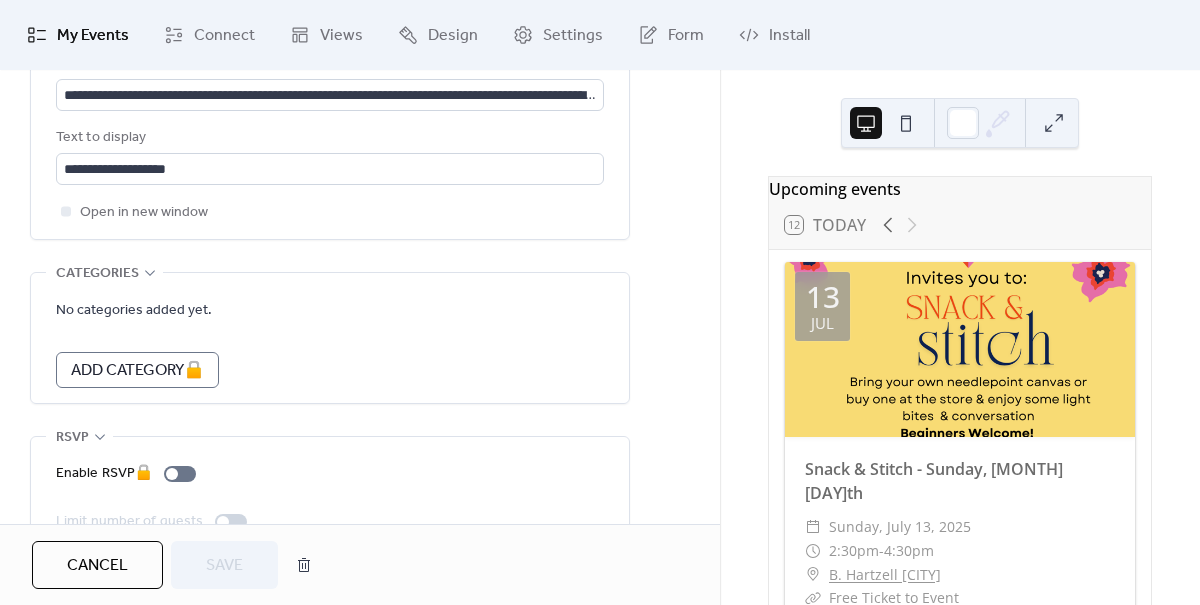 scroll, scrollTop: 1275, scrollLeft: 0, axis: vertical 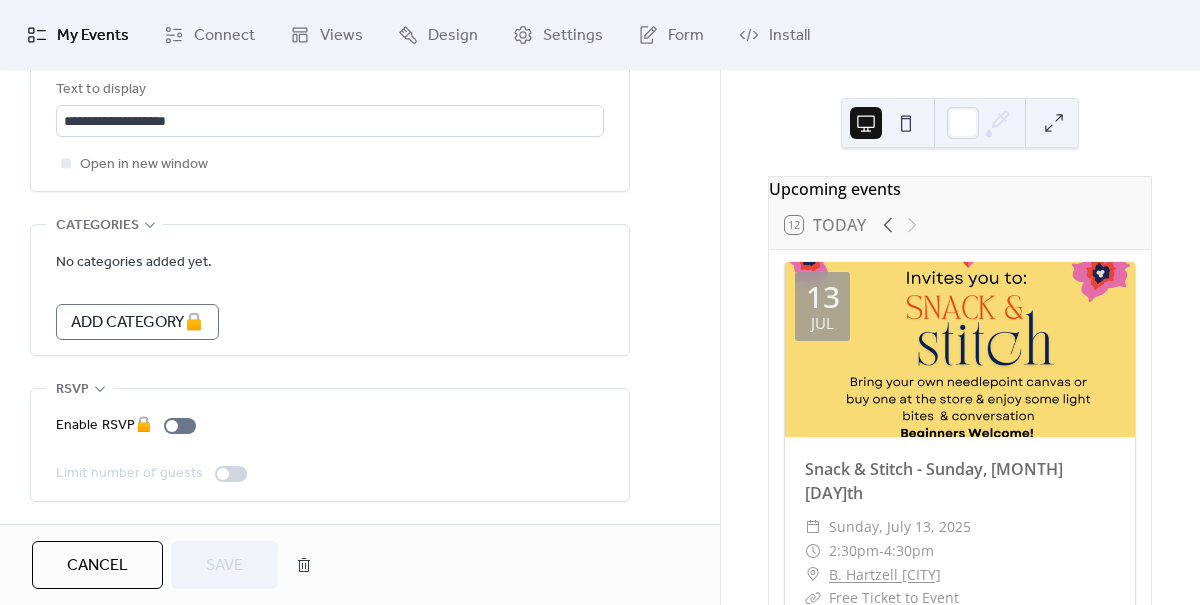 click on "Enable RSVP  🔒" at bounding box center [330, 426] 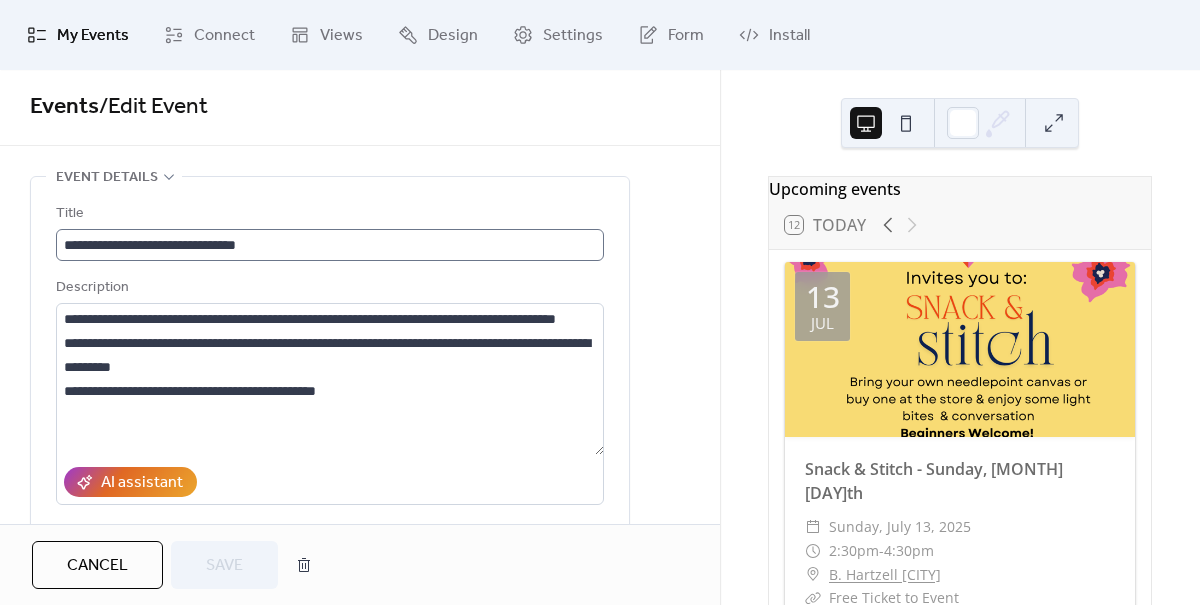 scroll, scrollTop: 0, scrollLeft: 0, axis: both 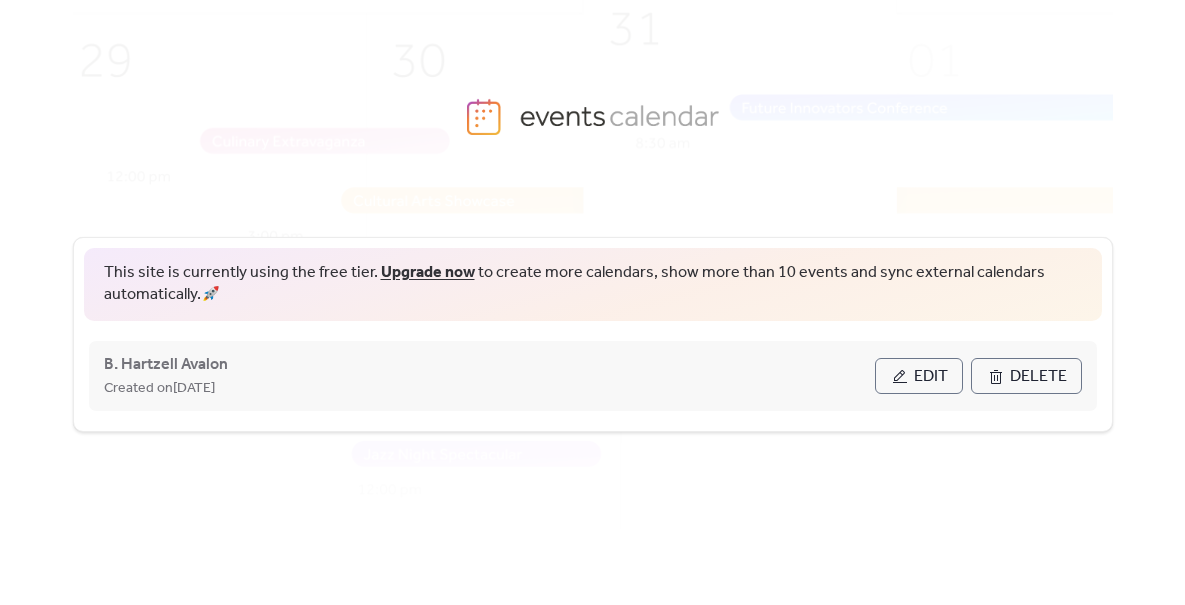 click on "Edit" at bounding box center [919, 376] 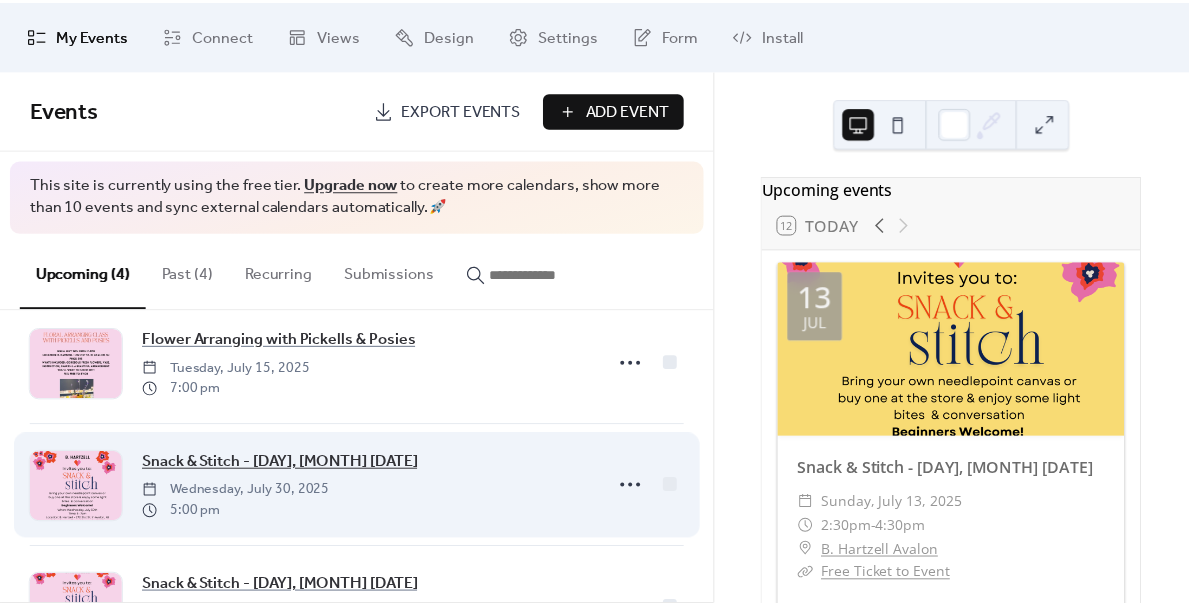 scroll, scrollTop: 258, scrollLeft: 0, axis: vertical 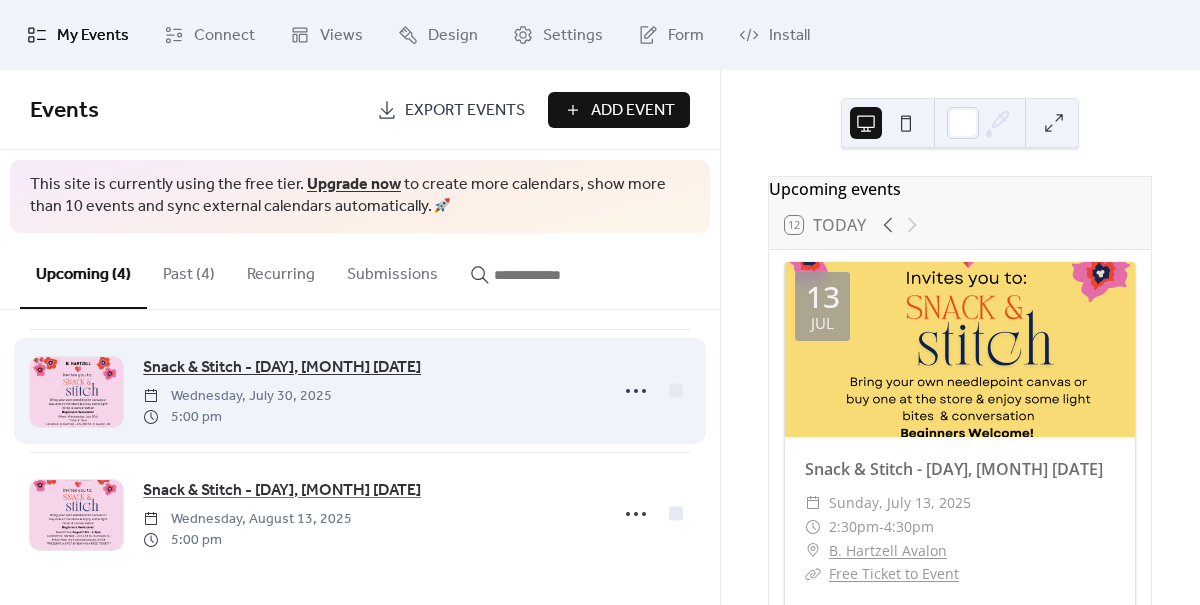 click on "Snack & Stitch - Wednesday, [MONTH] [DAY]th" at bounding box center (282, 368) 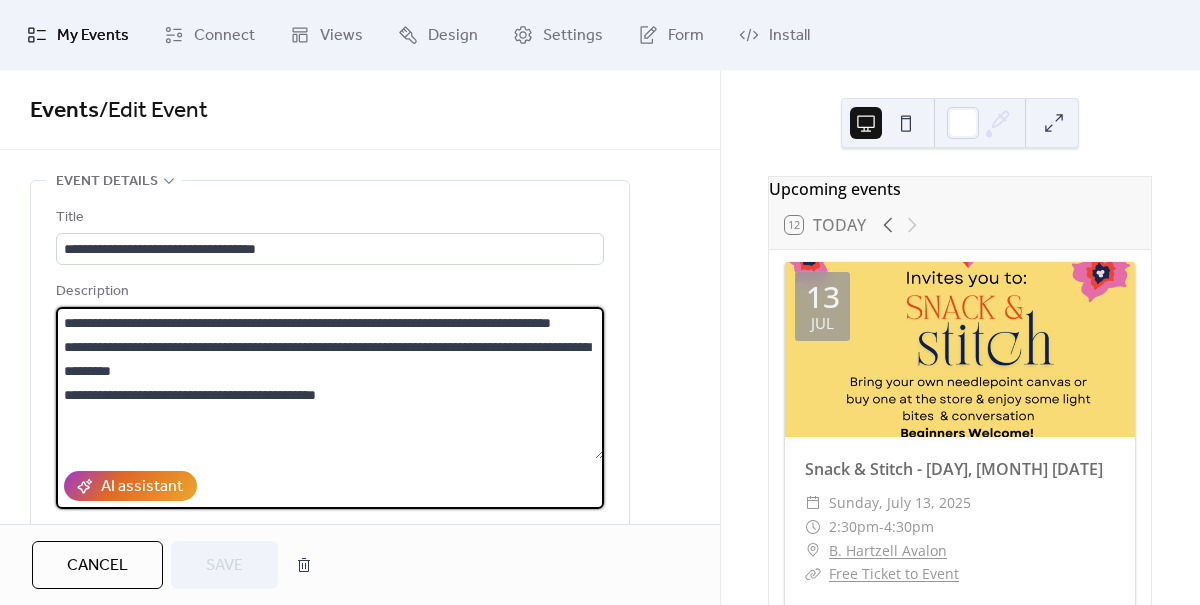 drag, startPoint x: 66, startPoint y: 323, endPoint x: 426, endPoint y: 428, distance: 375 